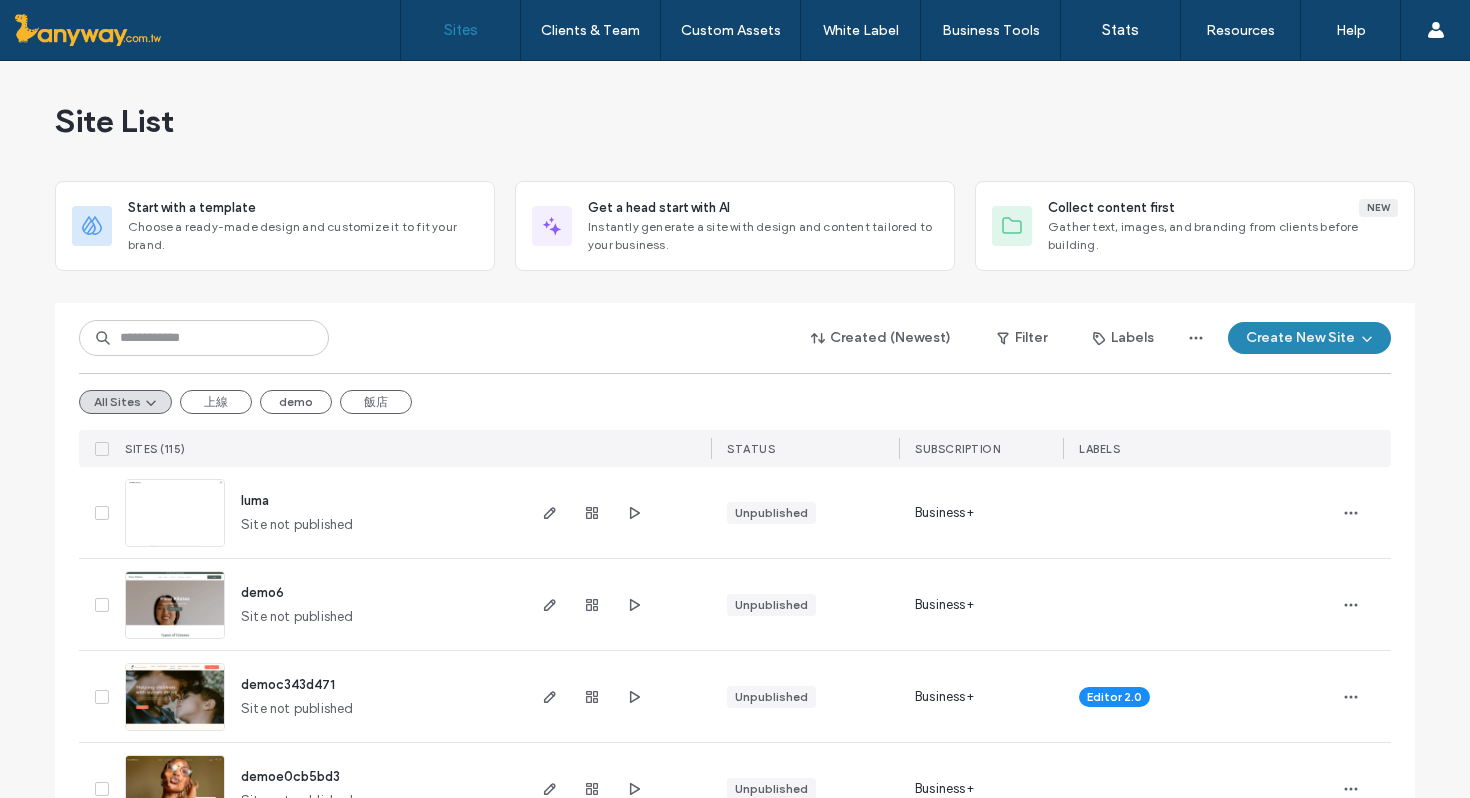 scroll, scrollTop: 0, scrollLeft: 0, axis: both 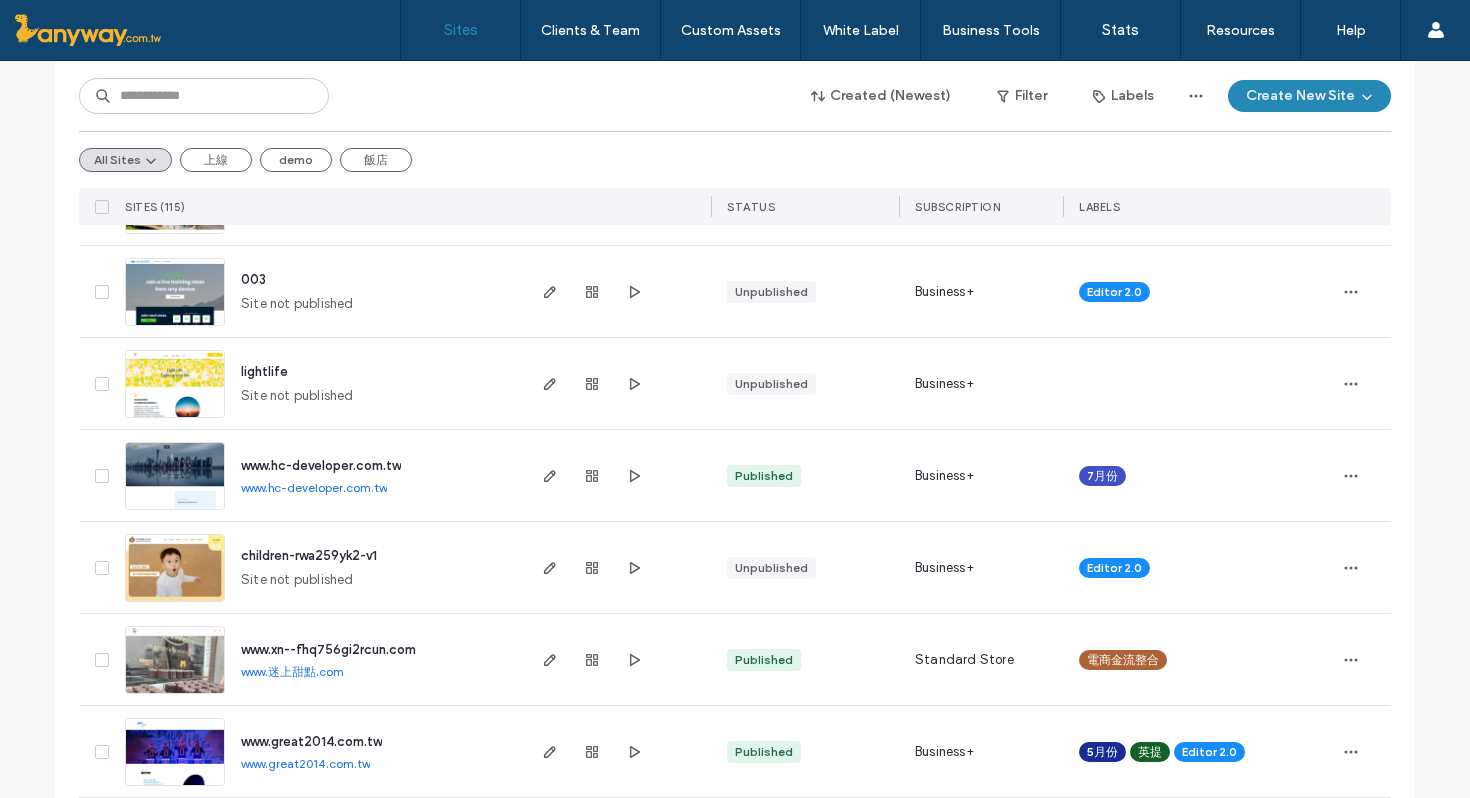 click at bounding box center [175, 695] 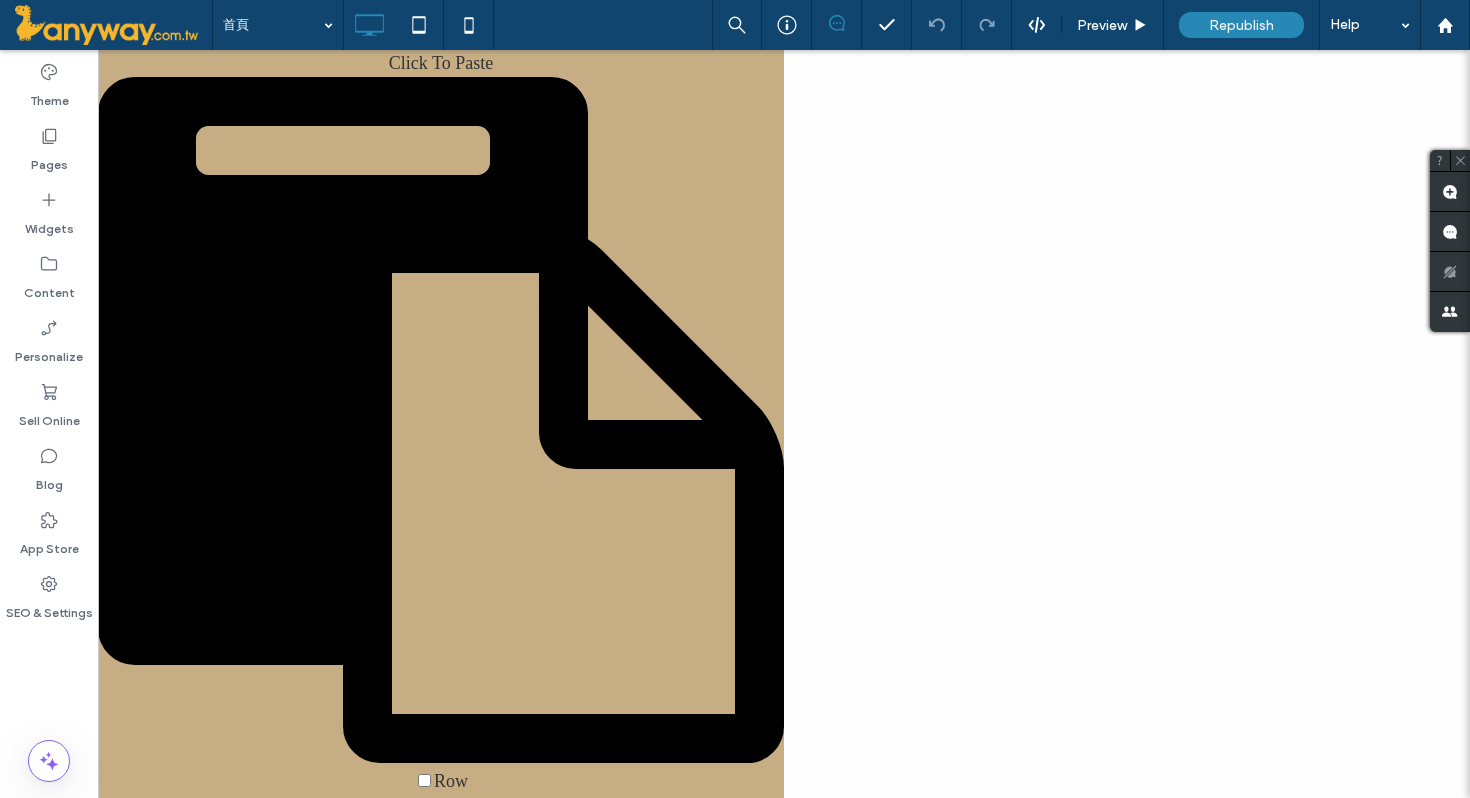 scroll, scrollTop: 0, scrollLeft: 0, axis: both 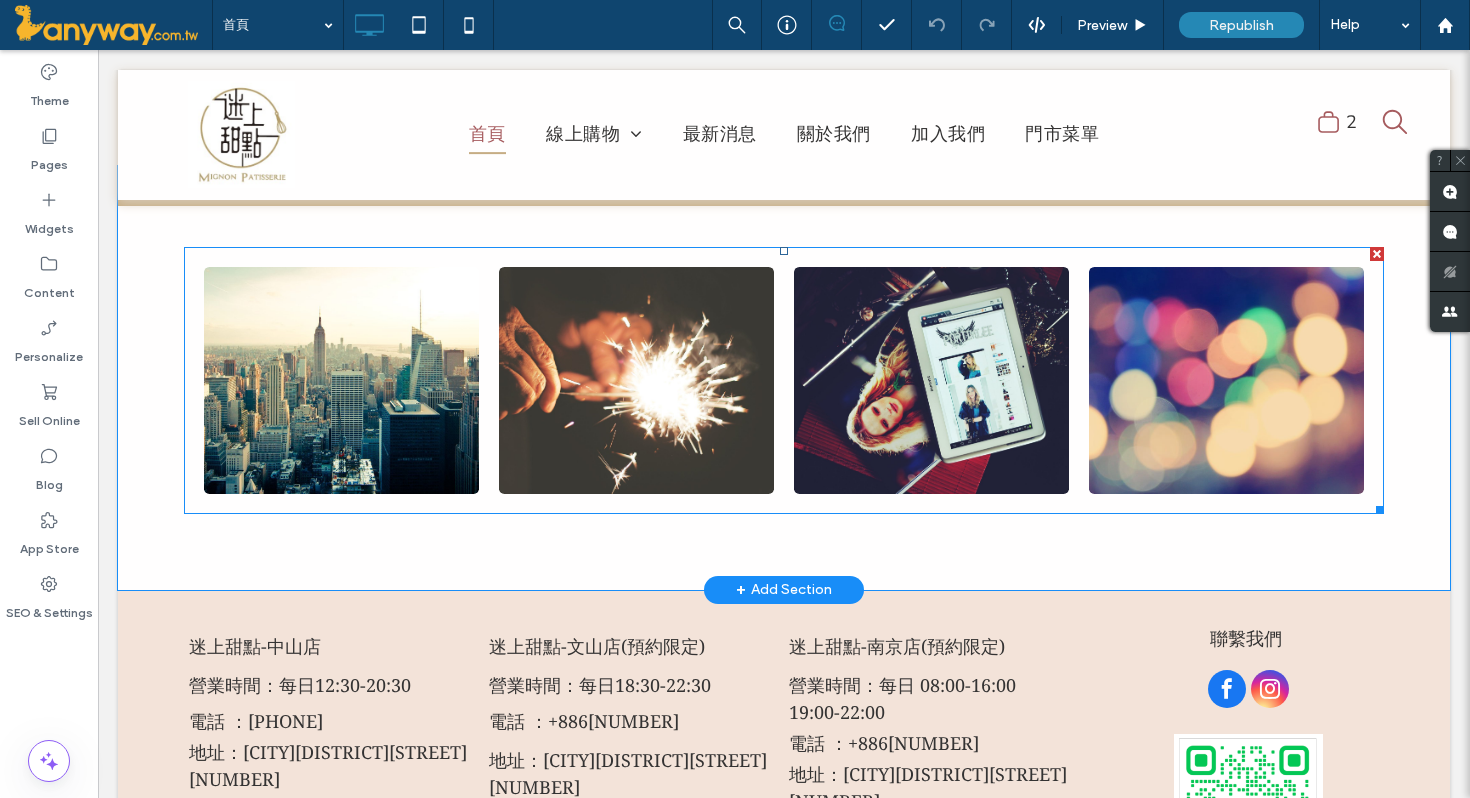 click at bounding box center (342, 380) 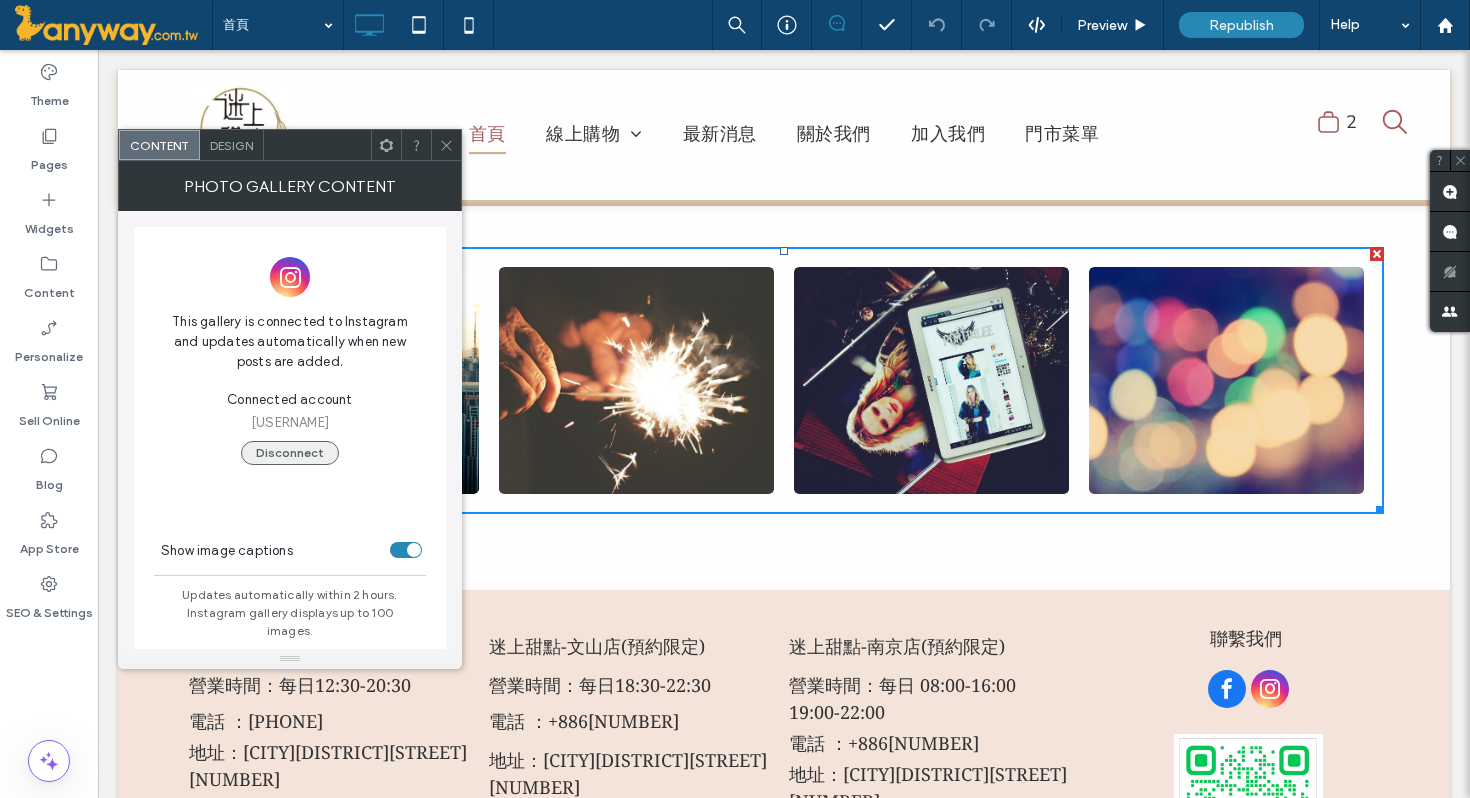 click on "Disconnect" at bounding box center [290, 453] 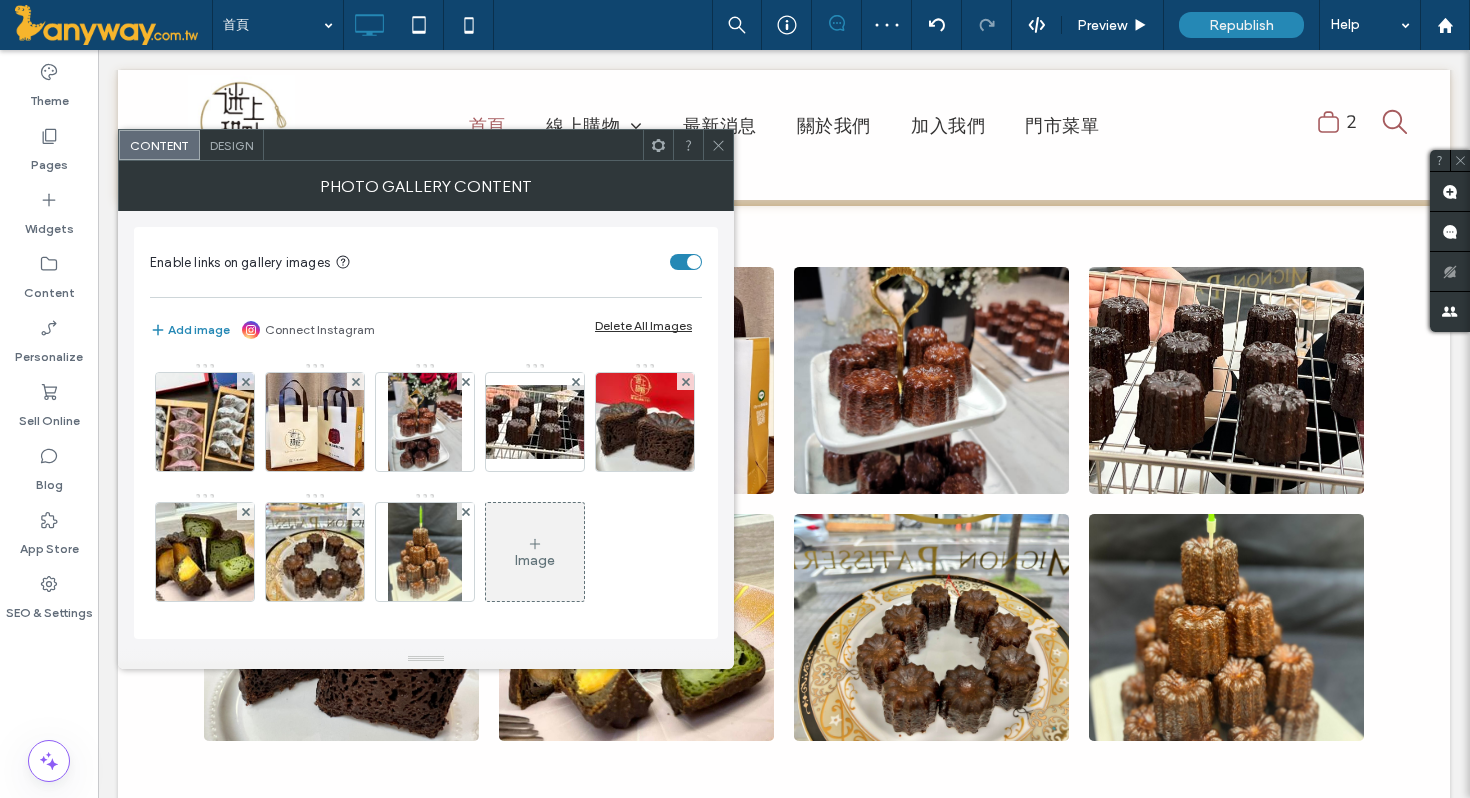 click 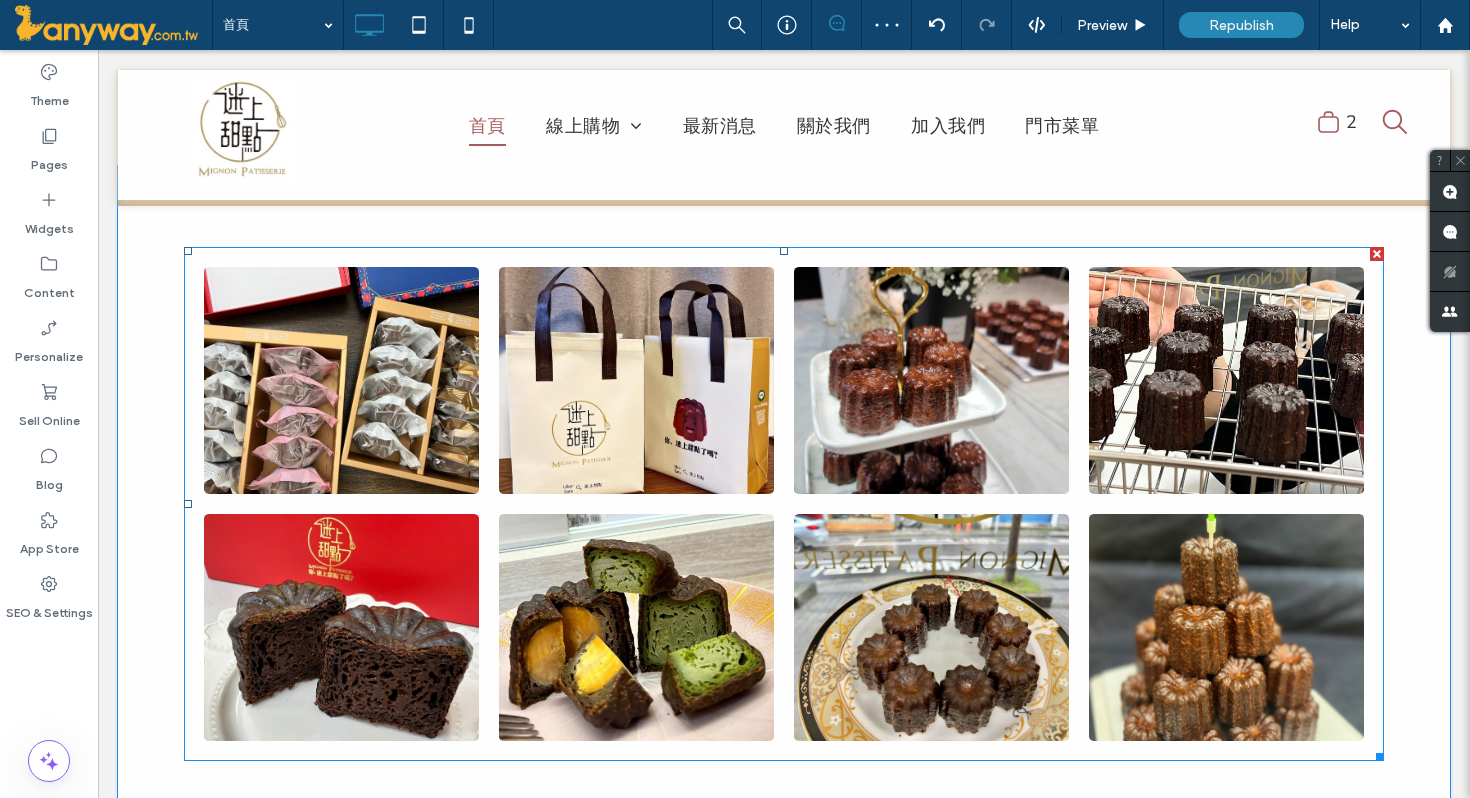 click at bounding box center (341, 380) 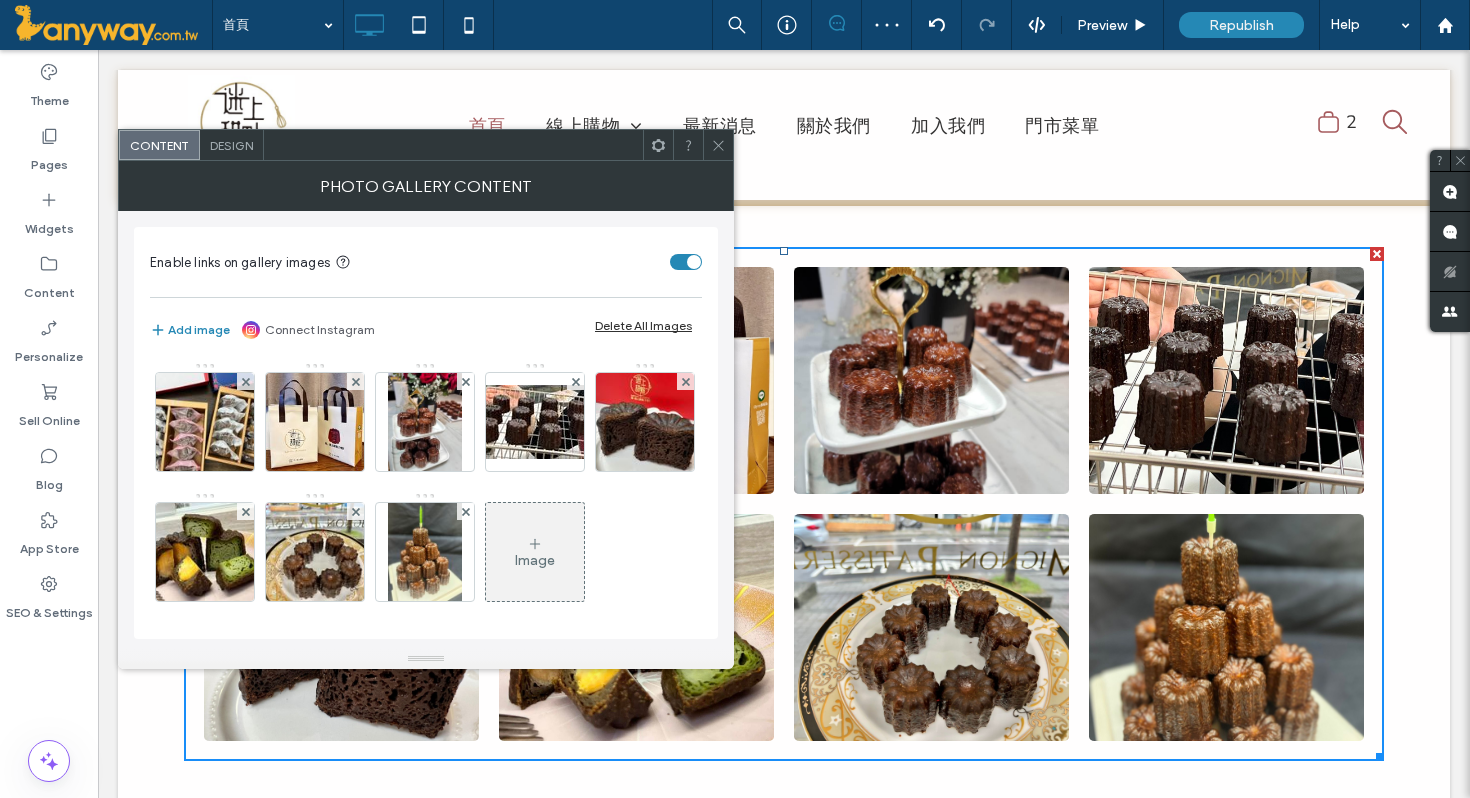 click on "Connect Instagram" at bounding box center (320, 330) 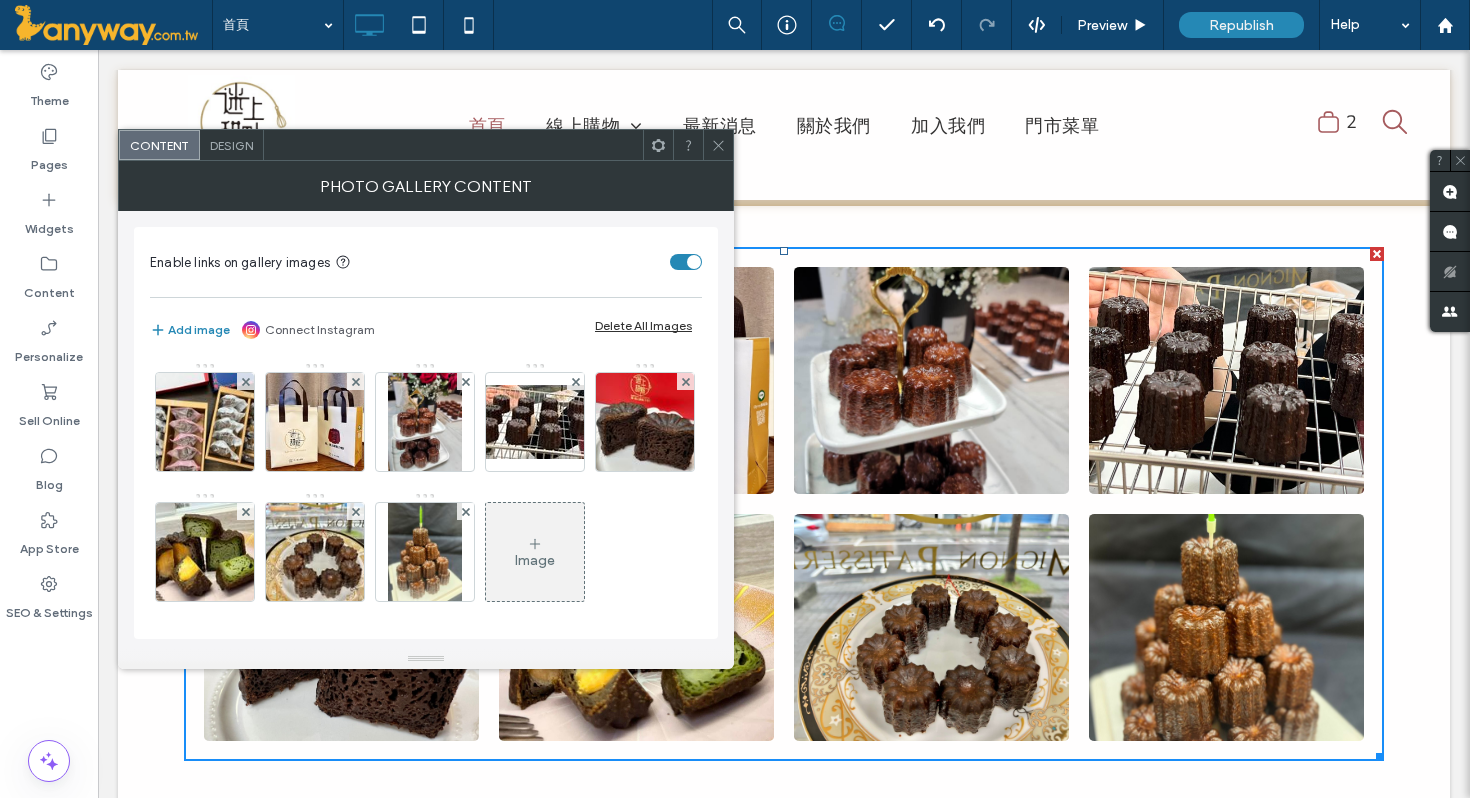 click 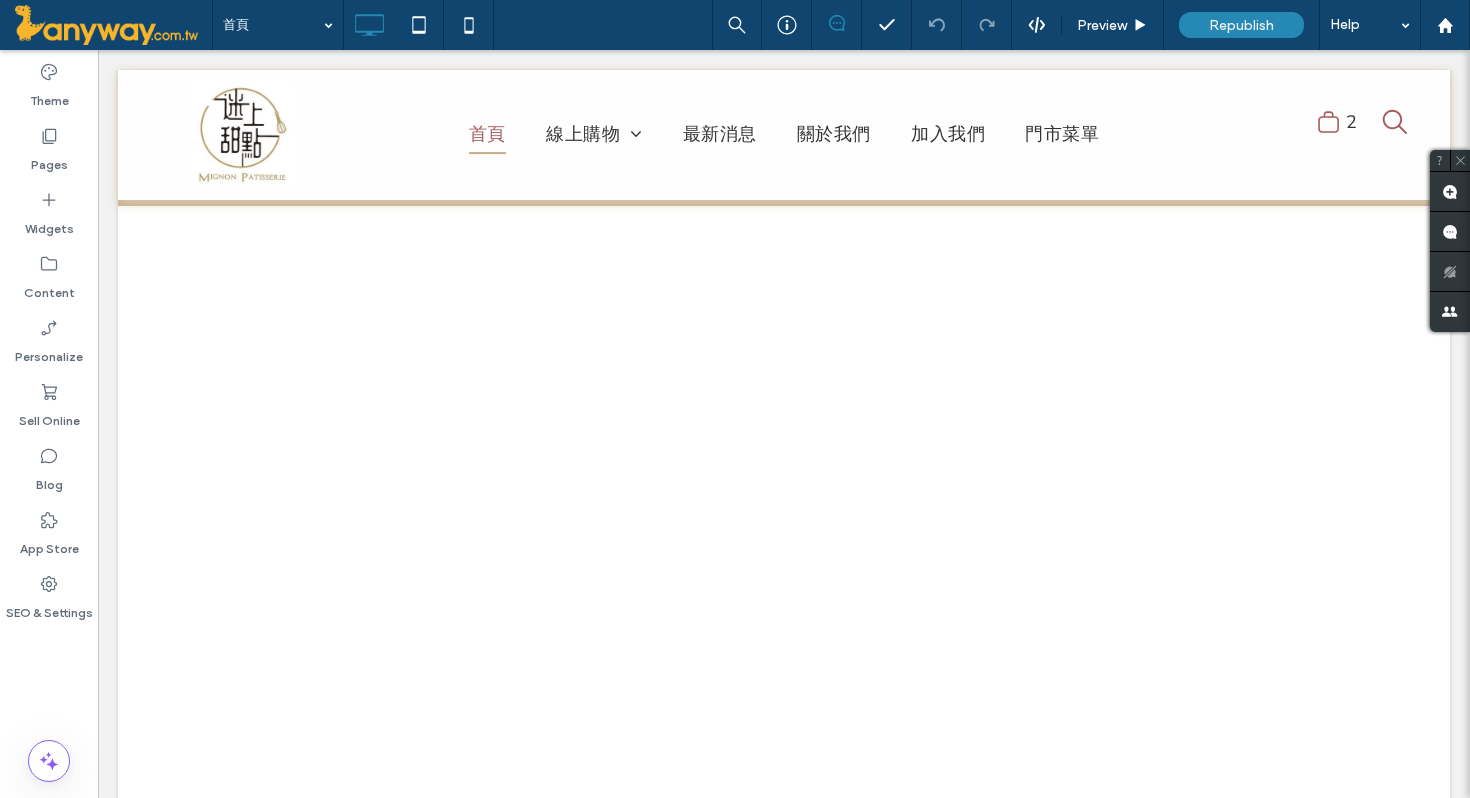 scroll, scrollTop: 3514, scrollLeft: 0, axis: vertical 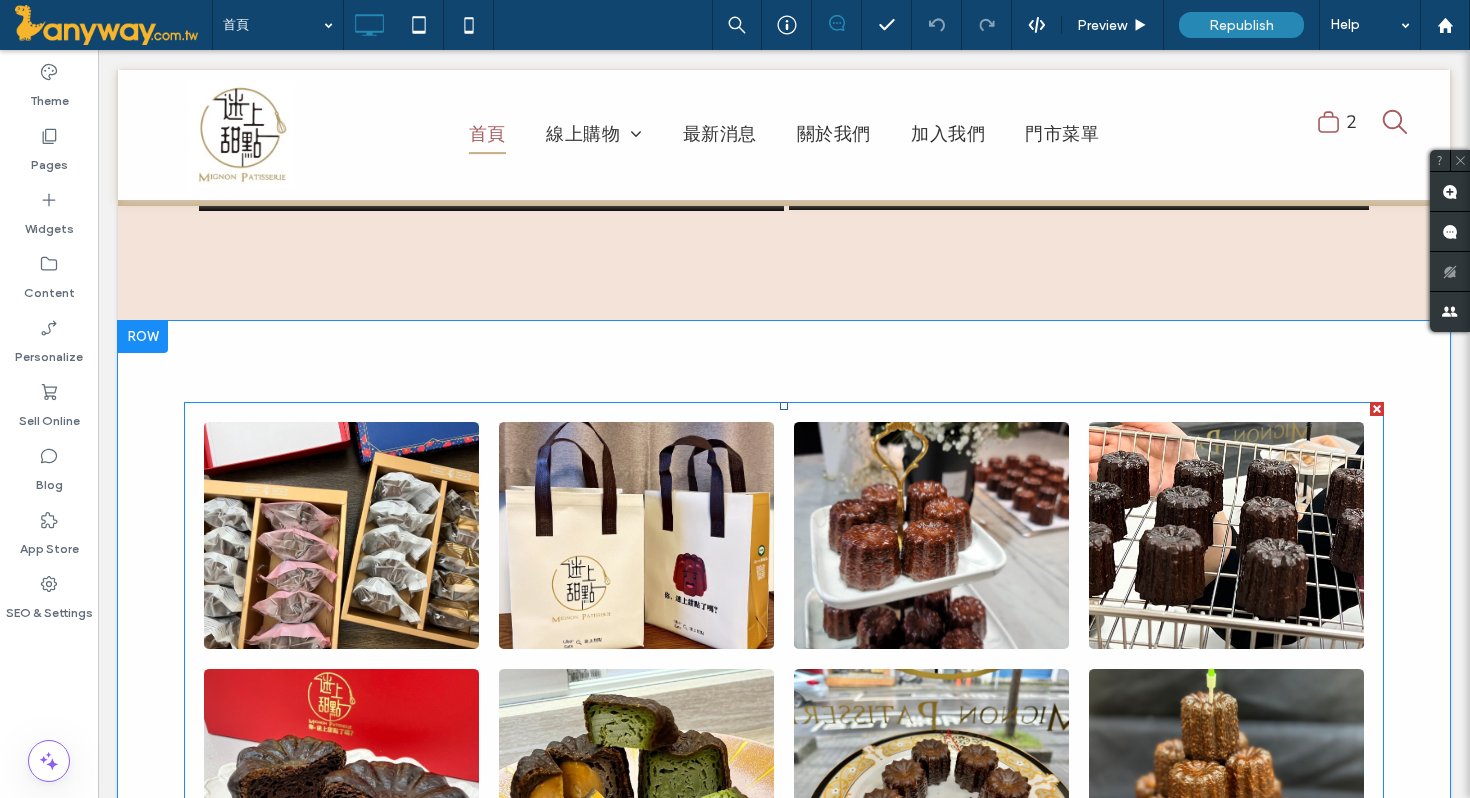 click at bounding box center (341, 535) 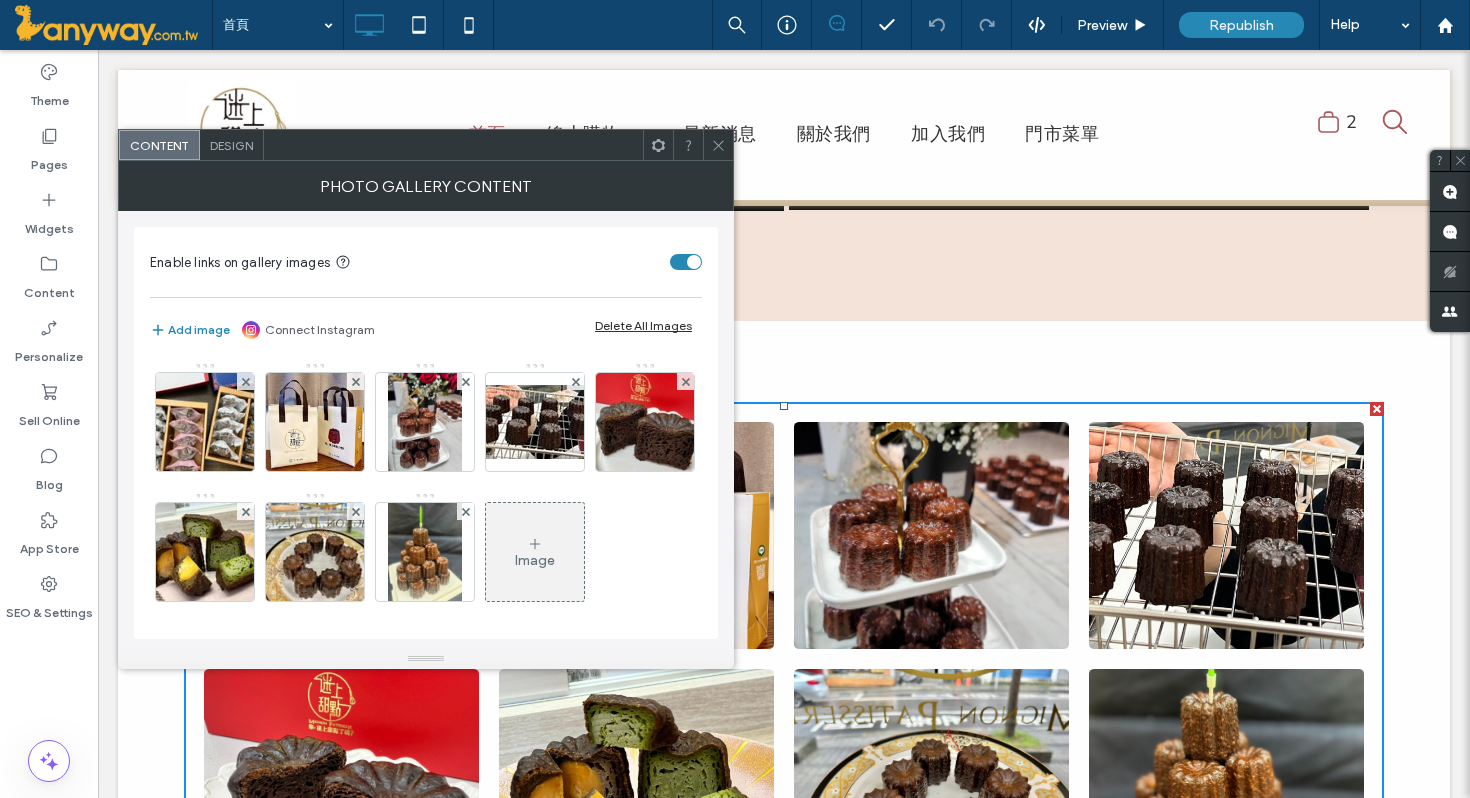 click on "Connect Instagram" at bounding box center (320, 330) 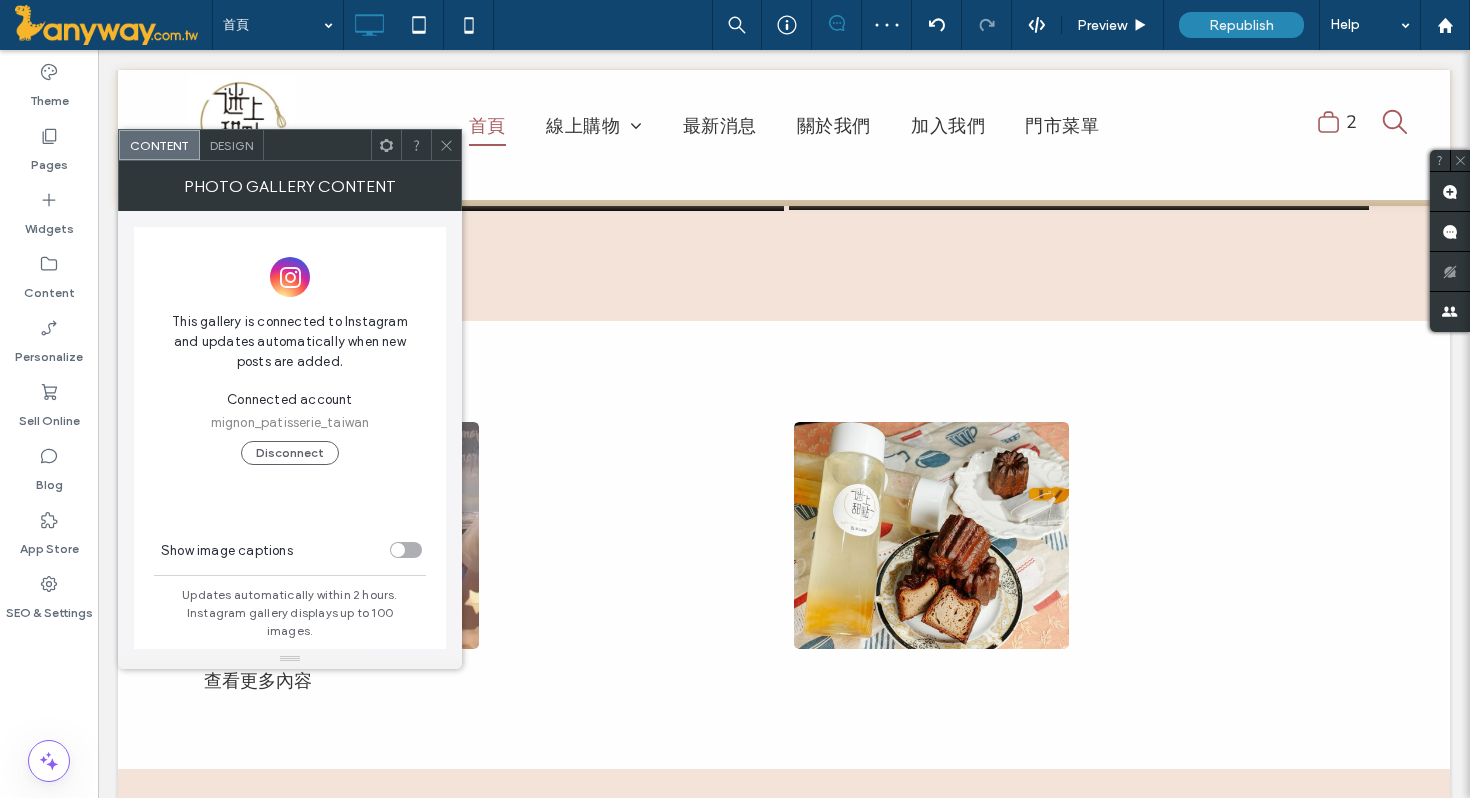 click 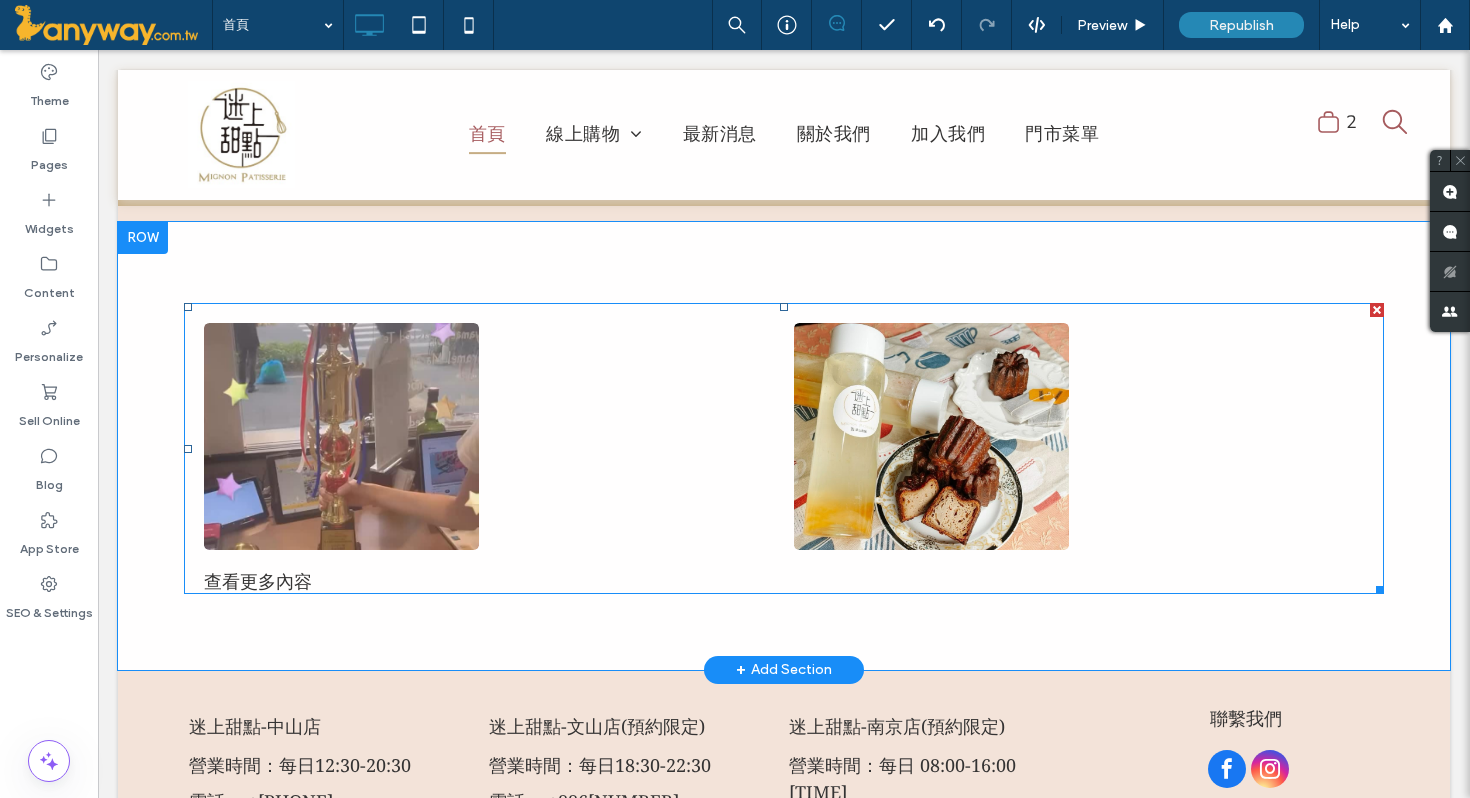 scroll, scrollTop: 3597, scrollLeft: 0, axis: vertical 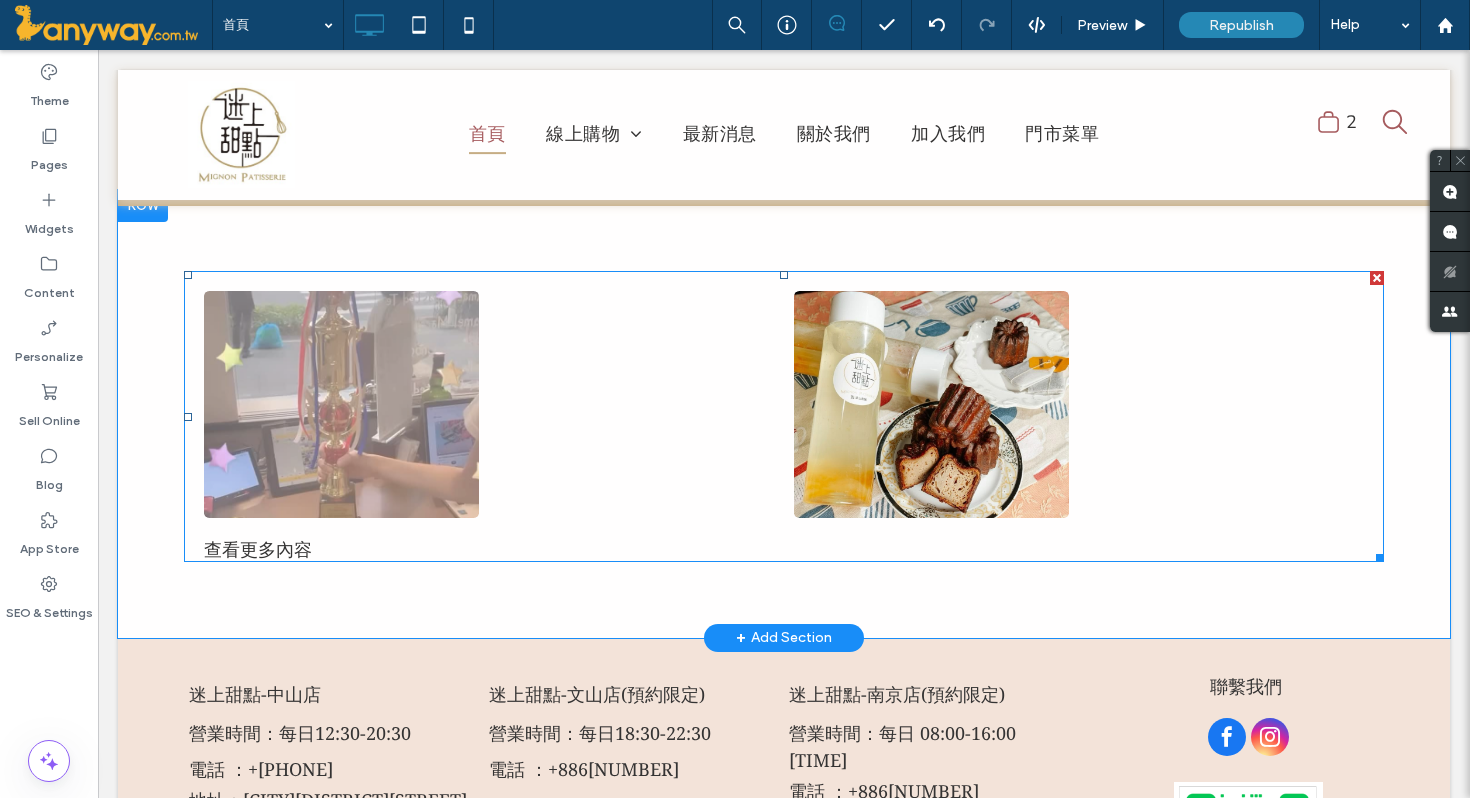 click at bounding box center [342, 404] 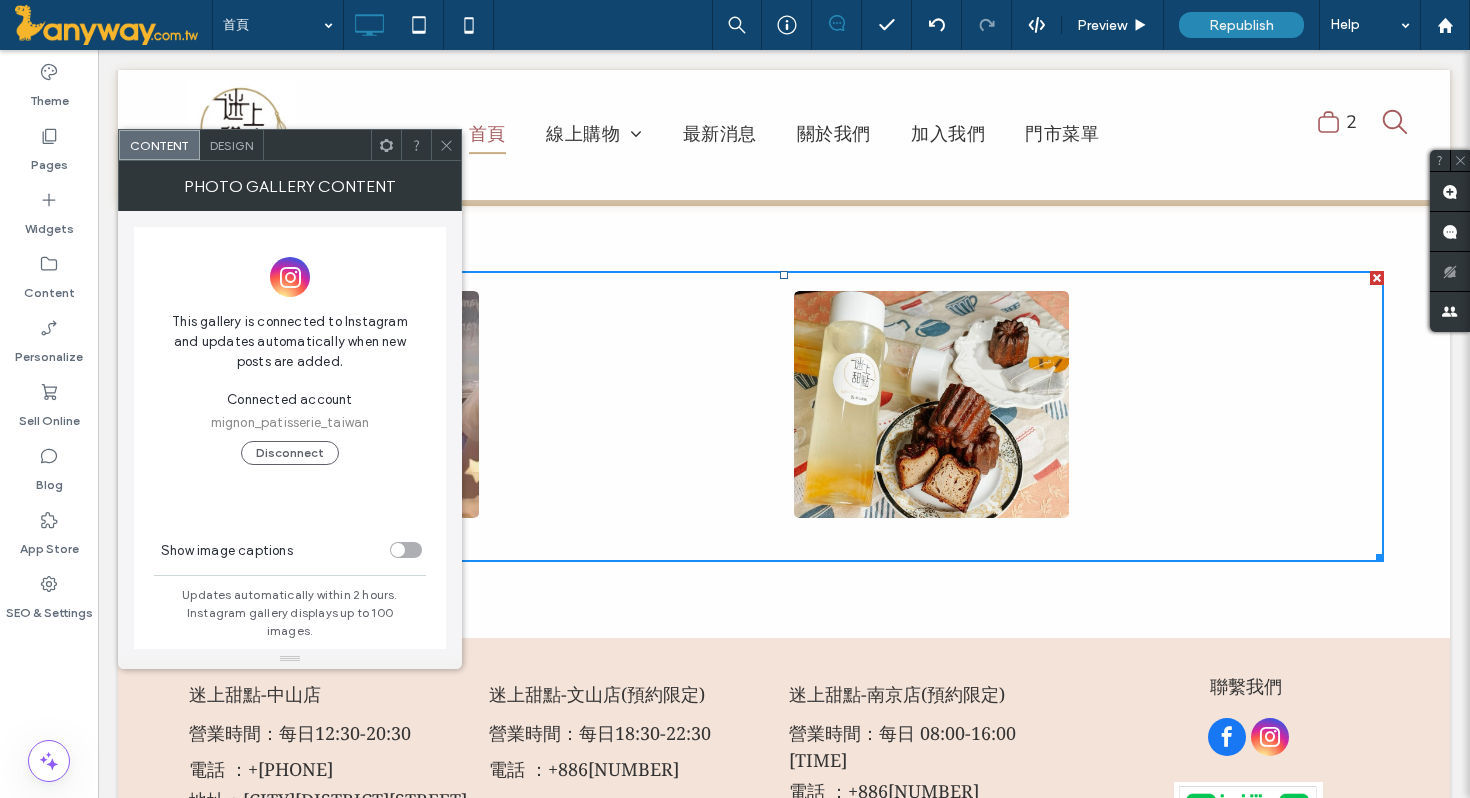 click on "Design" at bounding box center (232, 145) 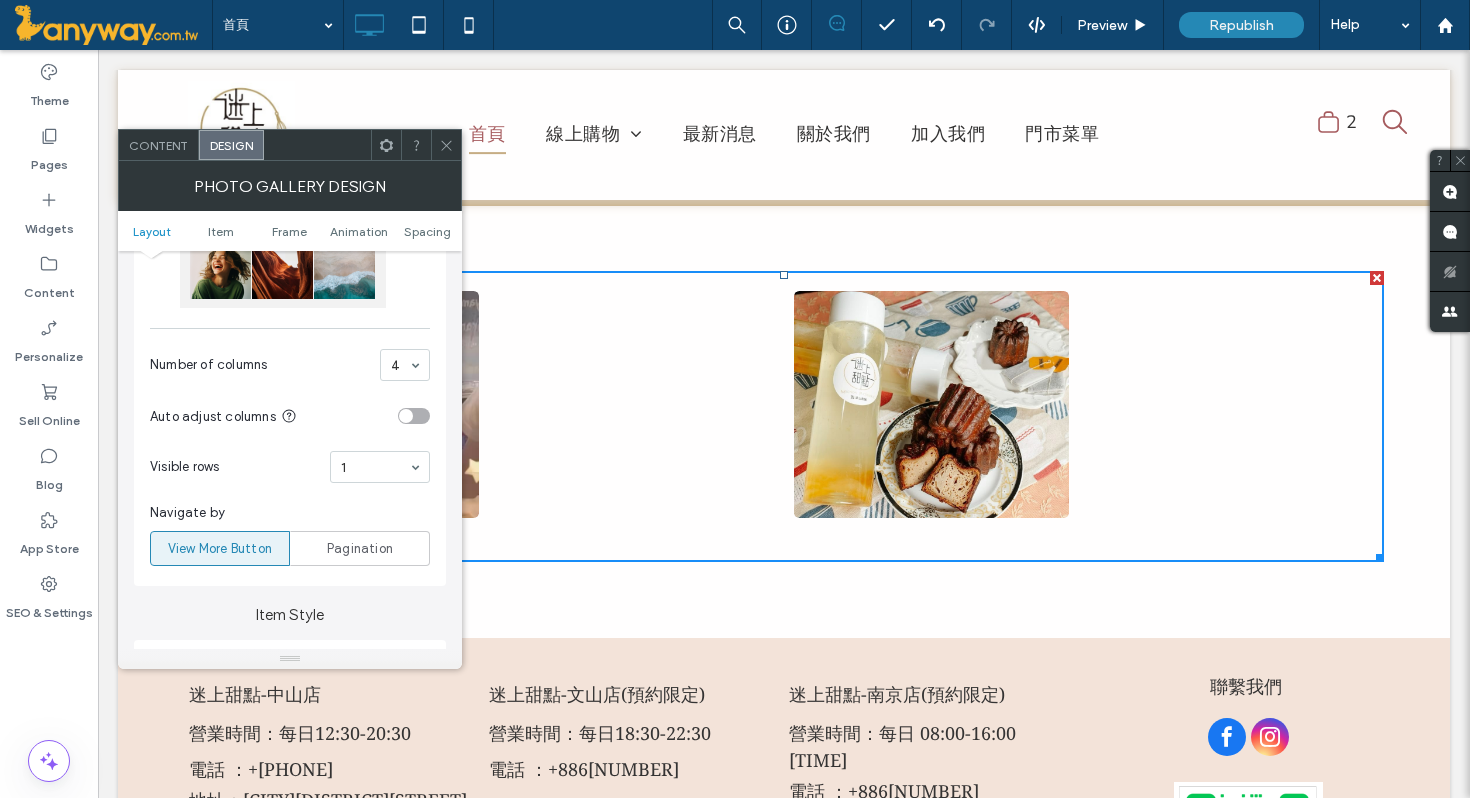 scroll, scrollTop: 218, scrollLeft: 0, axis: vertical 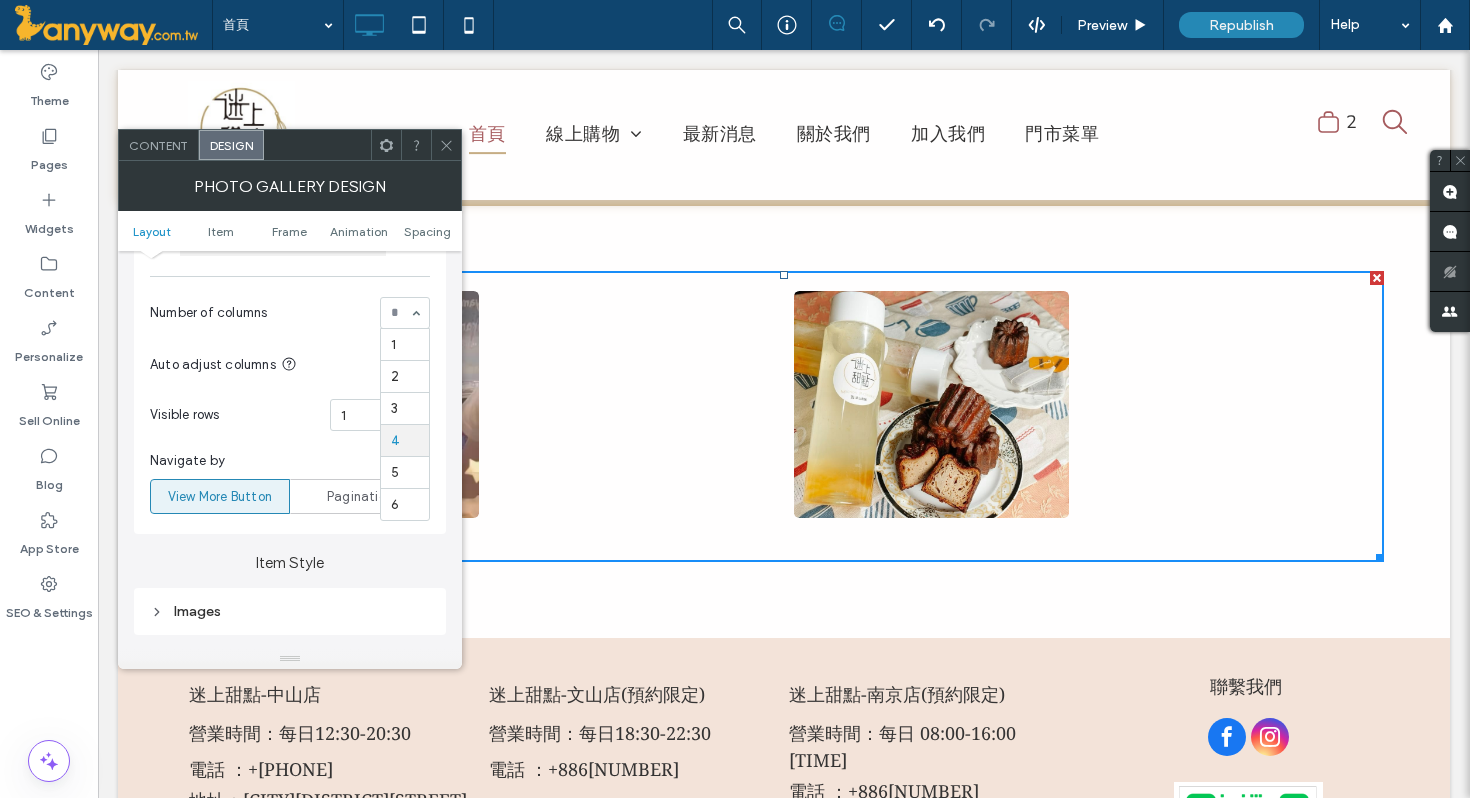 click on "Number of columns 1 2 3 4 5 6" at bounding box center (290, 313) 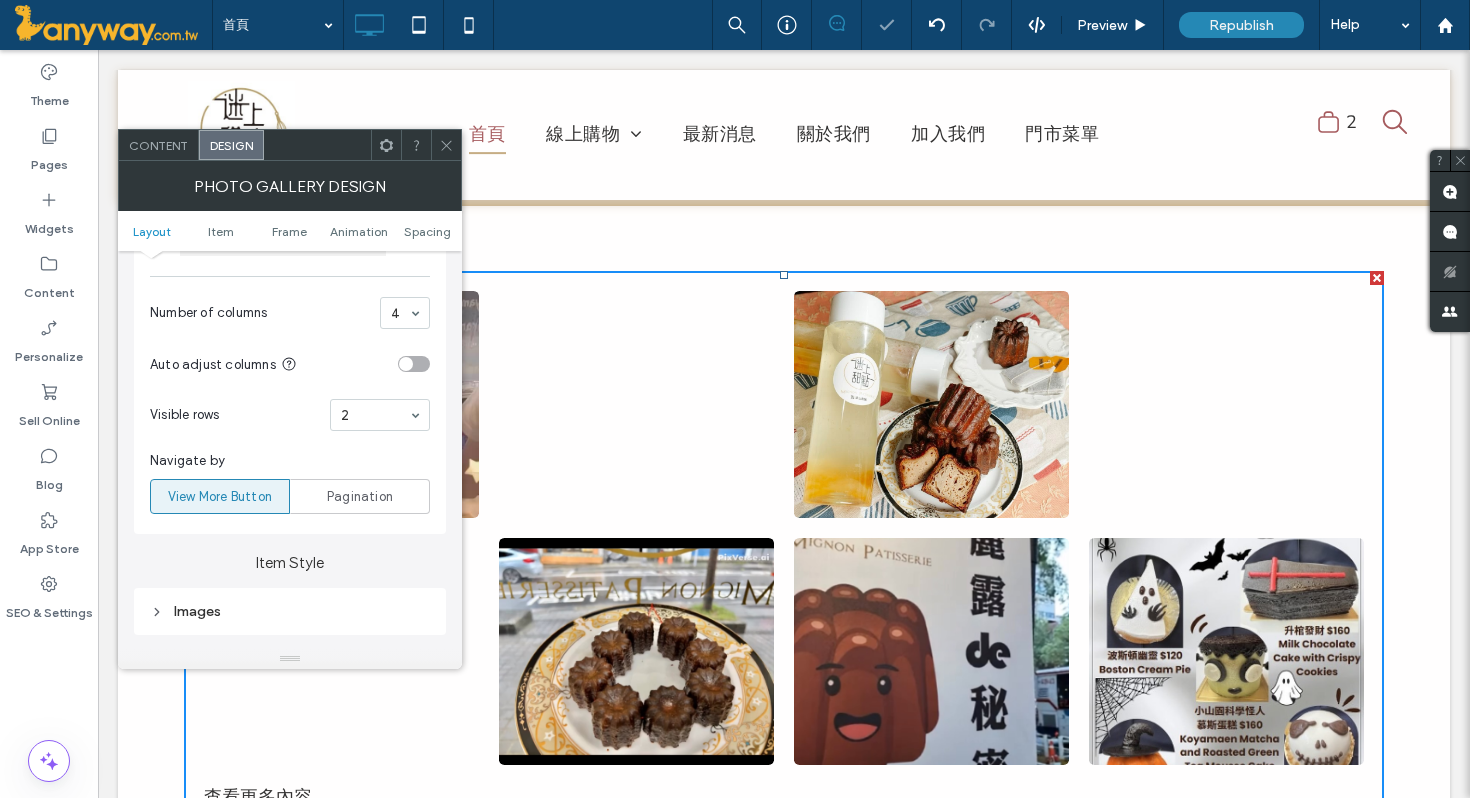 click 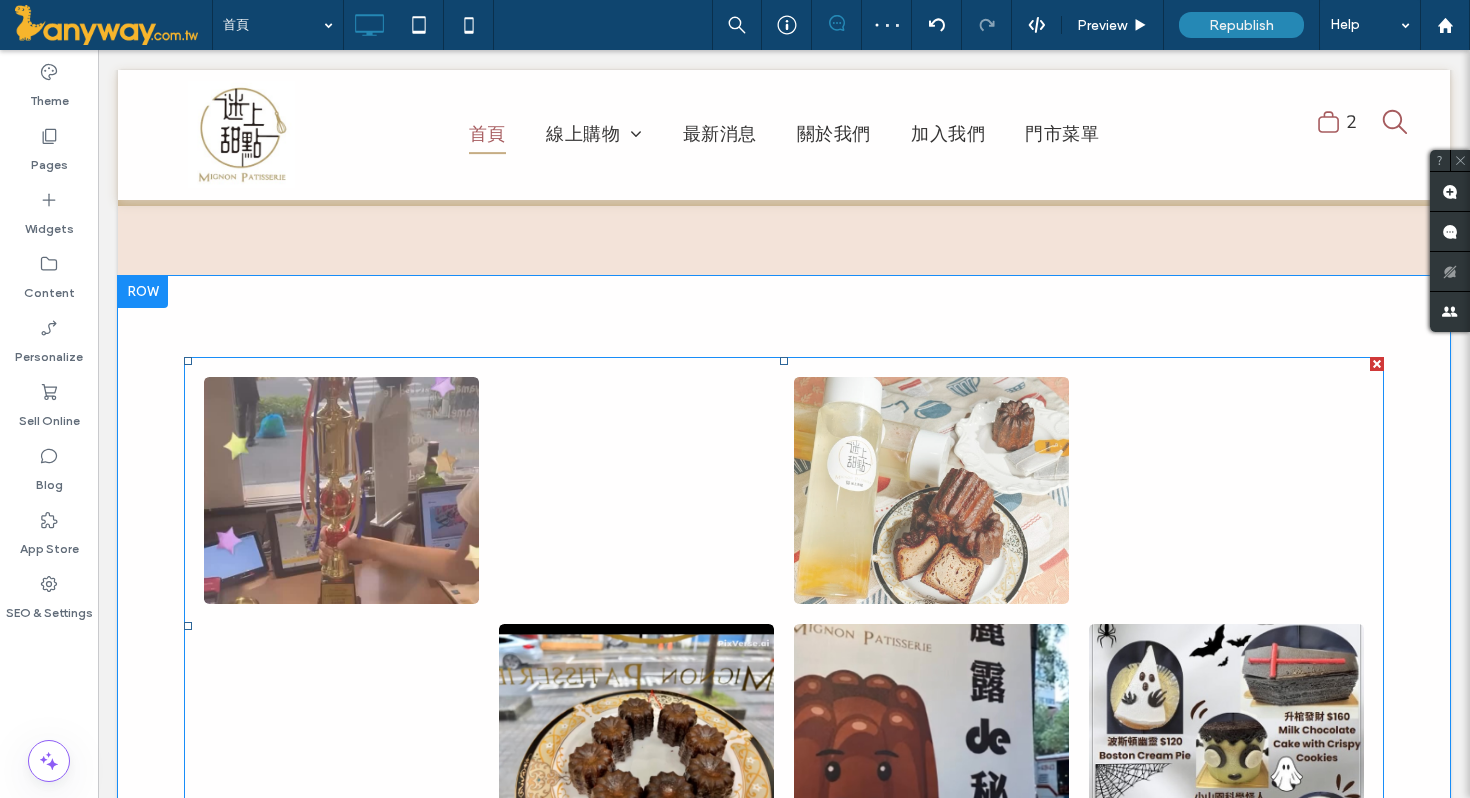 scroll, scrollTop: 3495, scrollLeft: 0, axis: vertical 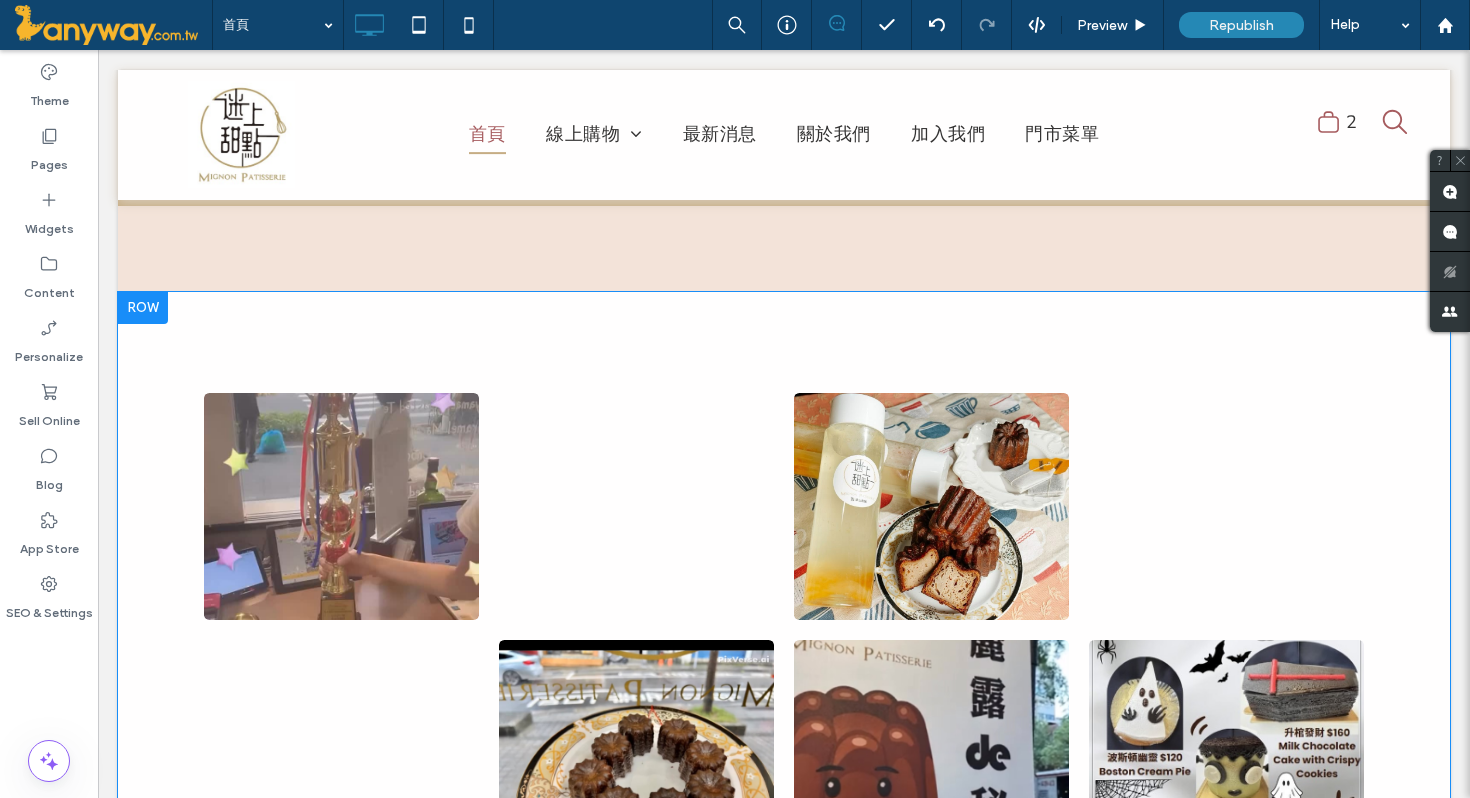 click at bounding box center [143, 308] 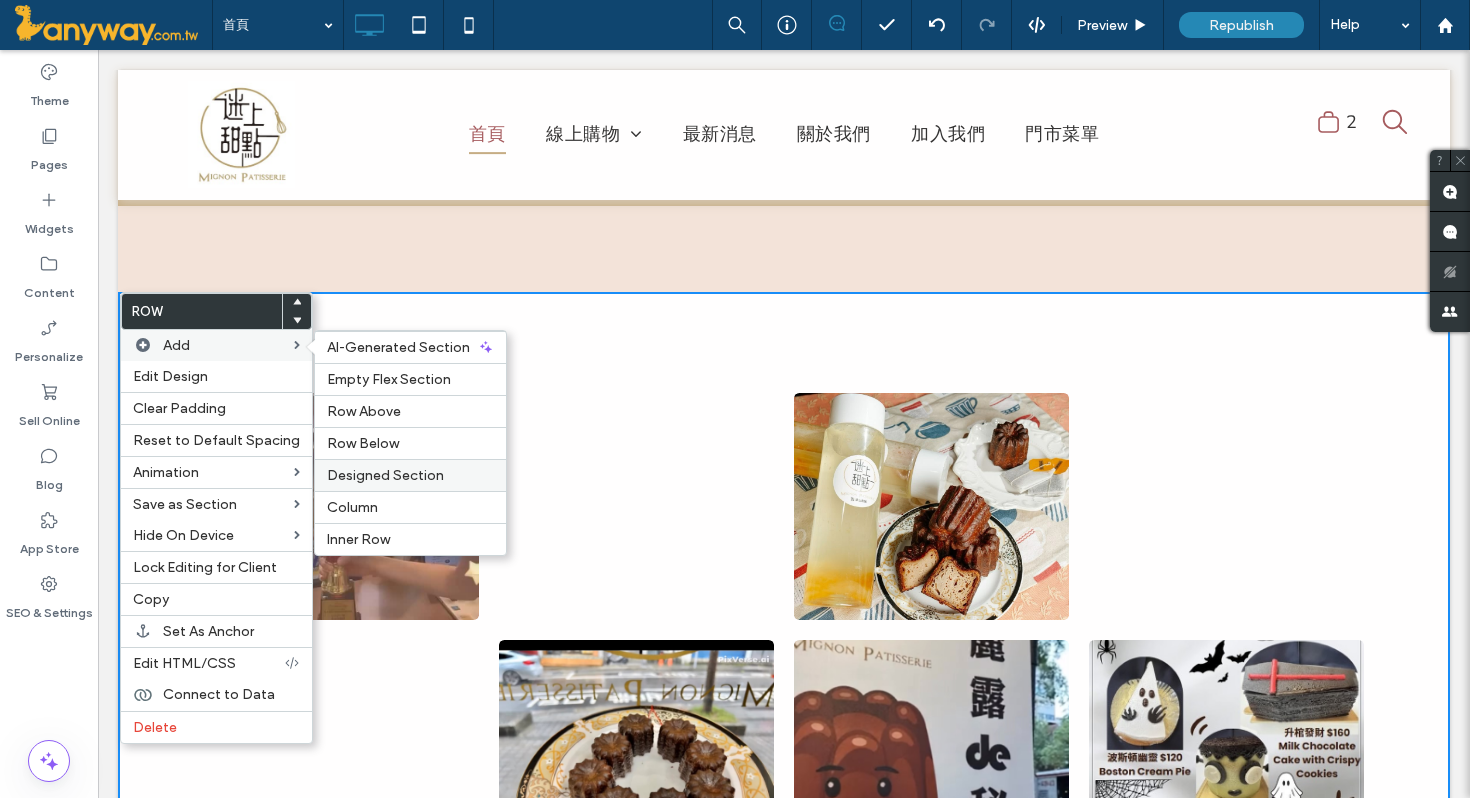 click on "Designed Section" at bounding box center [385, 475] 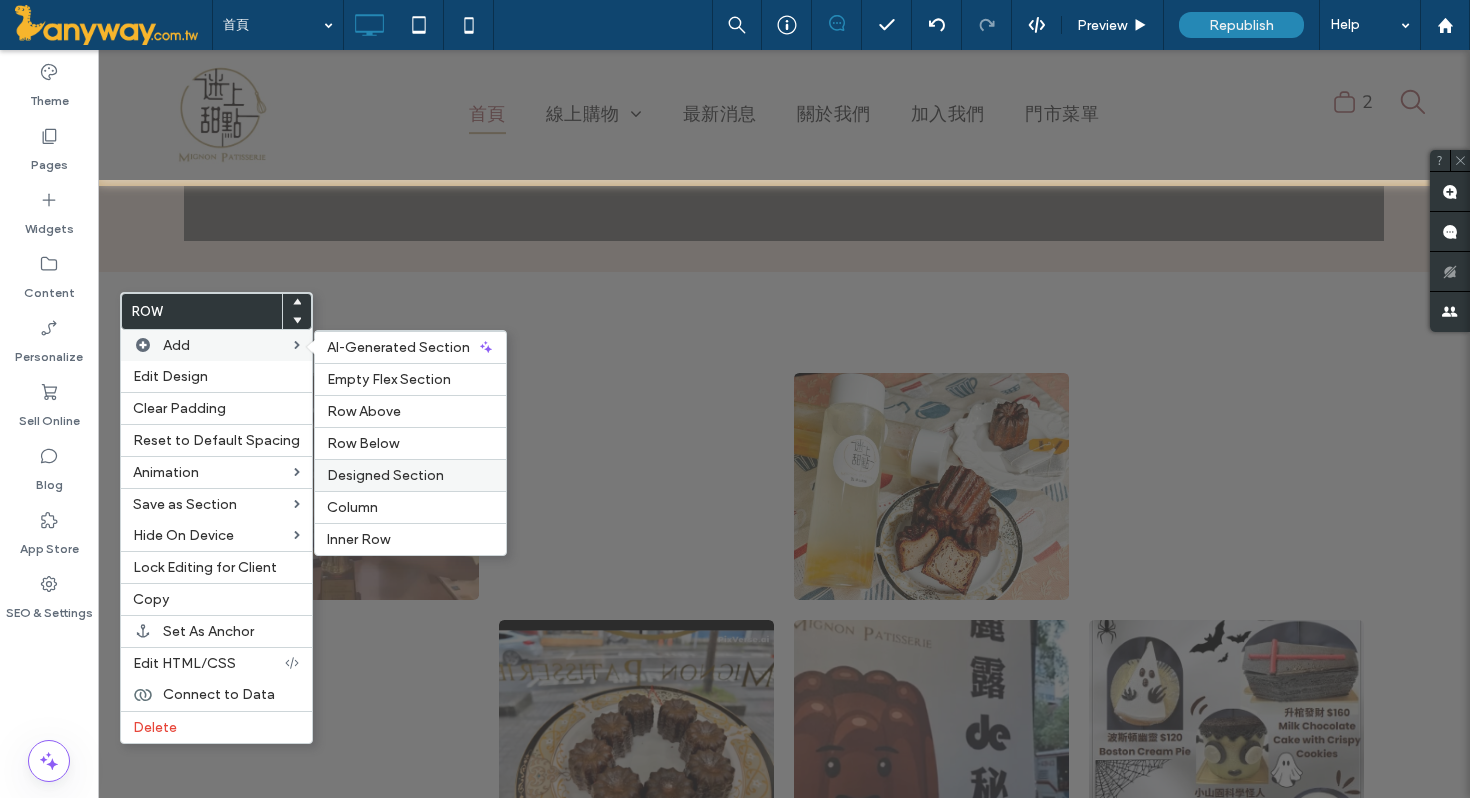 scroll, scrollTop: 2339, scrollLeft: 0, axis: vertical 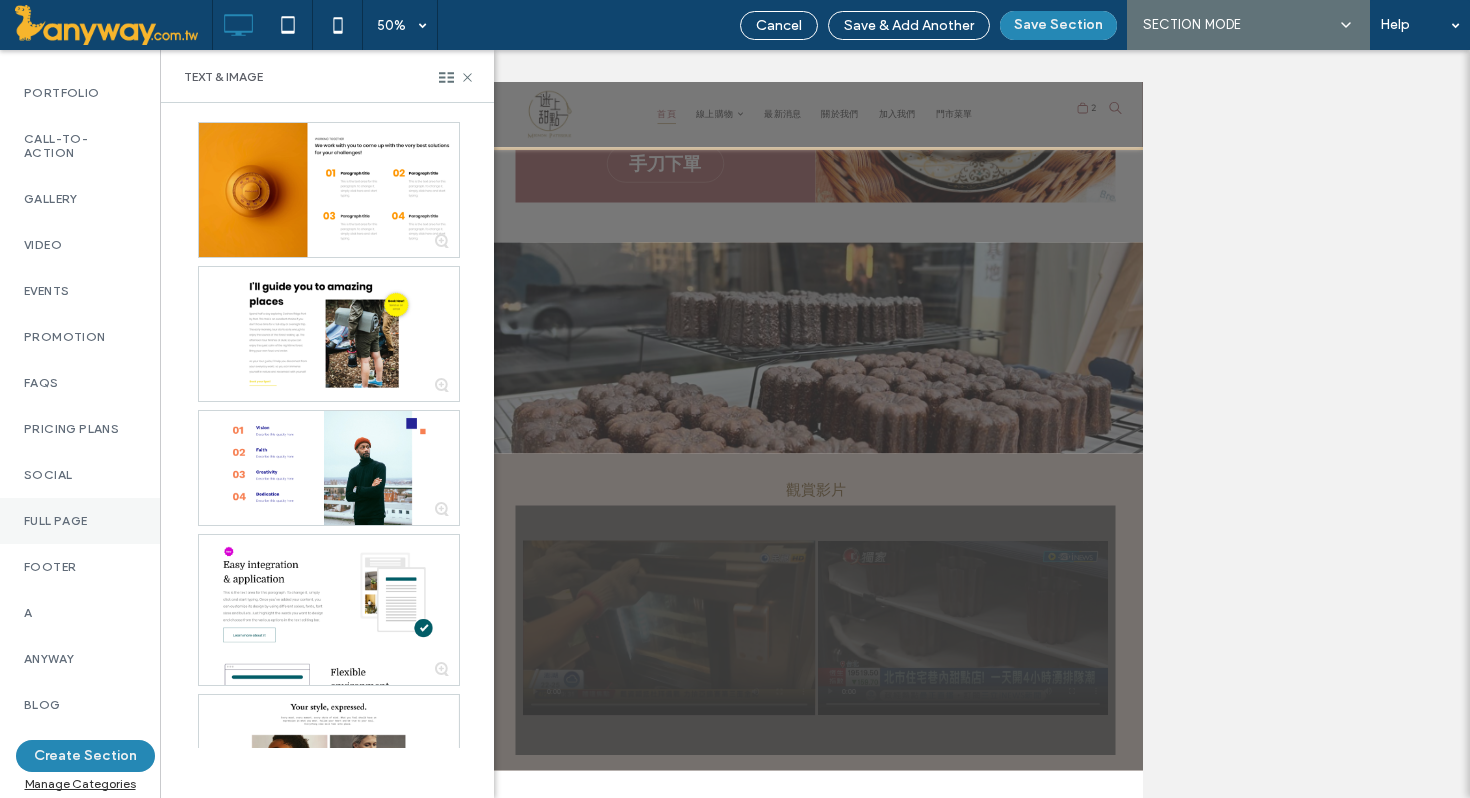 click on "Full Page" at bounding box center (80, 521) 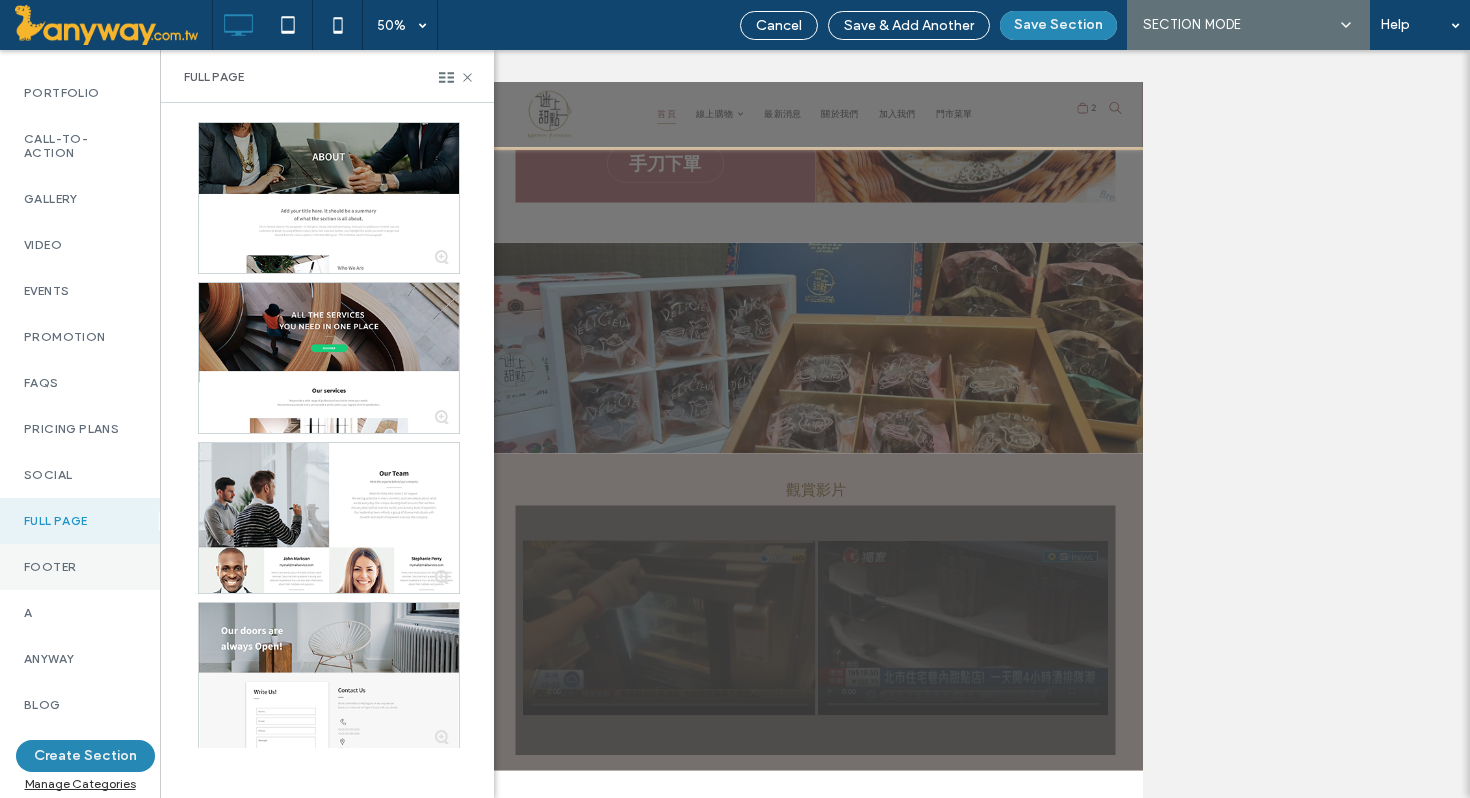 click on "Footer" at bounding box center [80, 567] 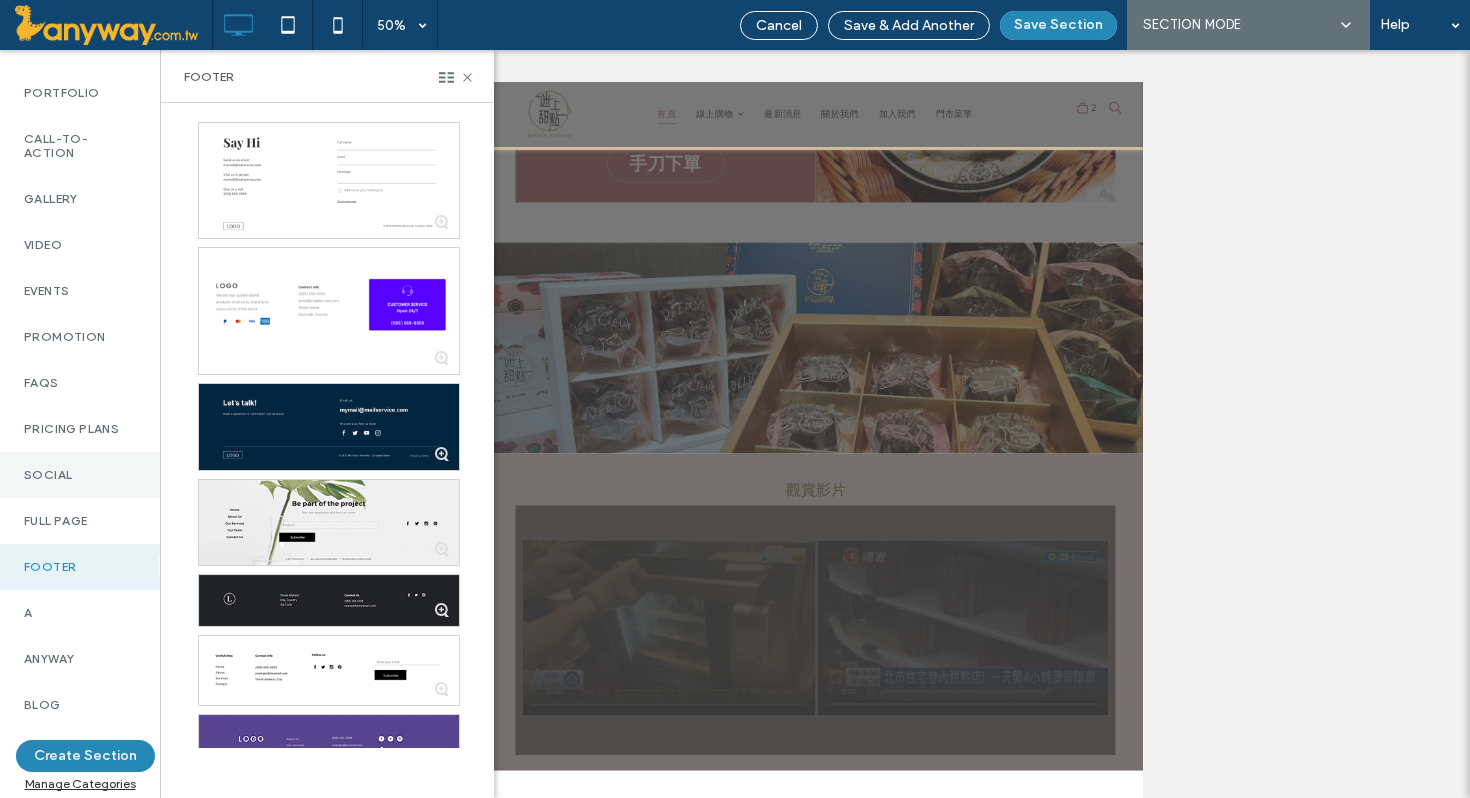 click on "Social" at bounding box center (80, 475) 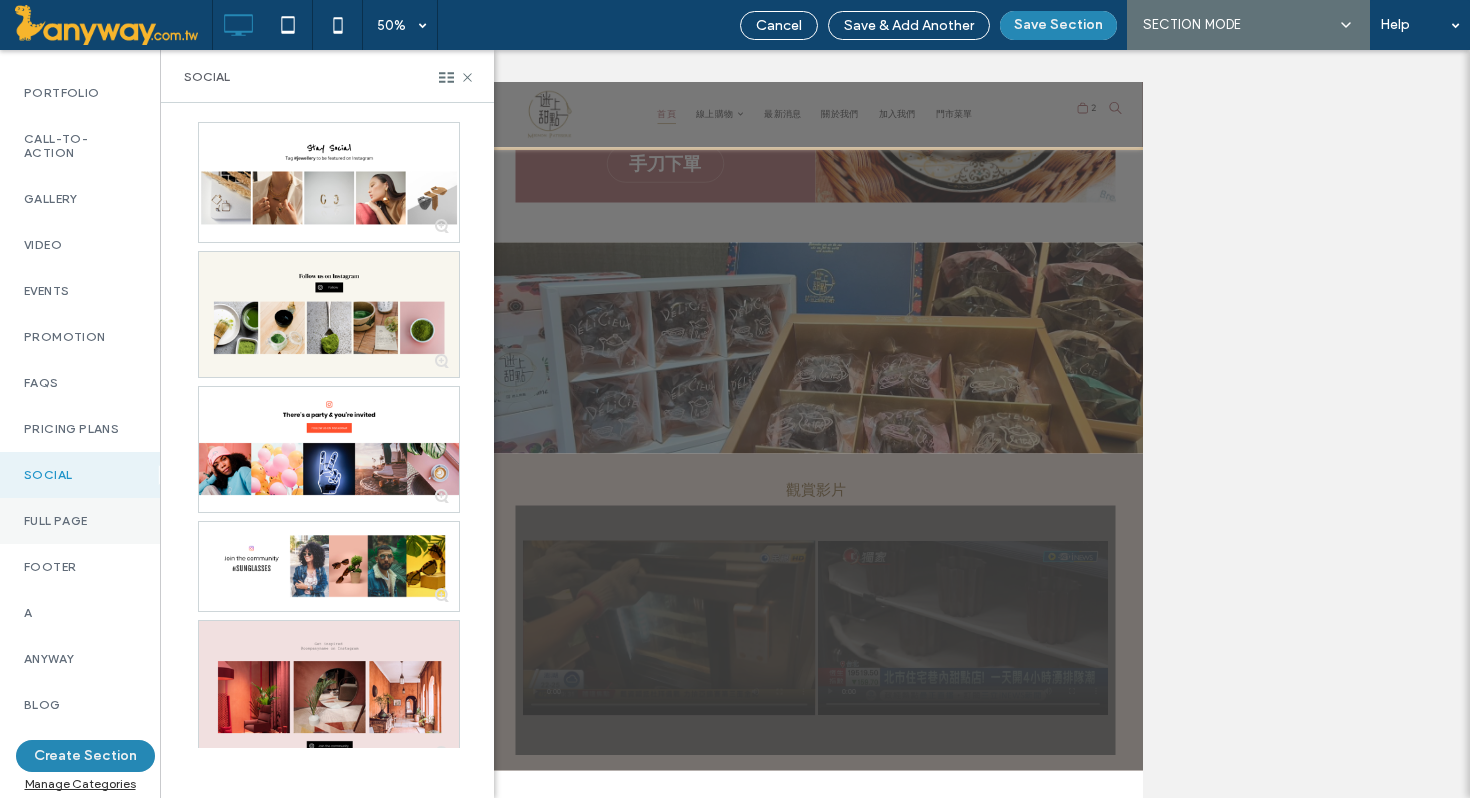 click on "Full Page" at bounding box center [80, 521] 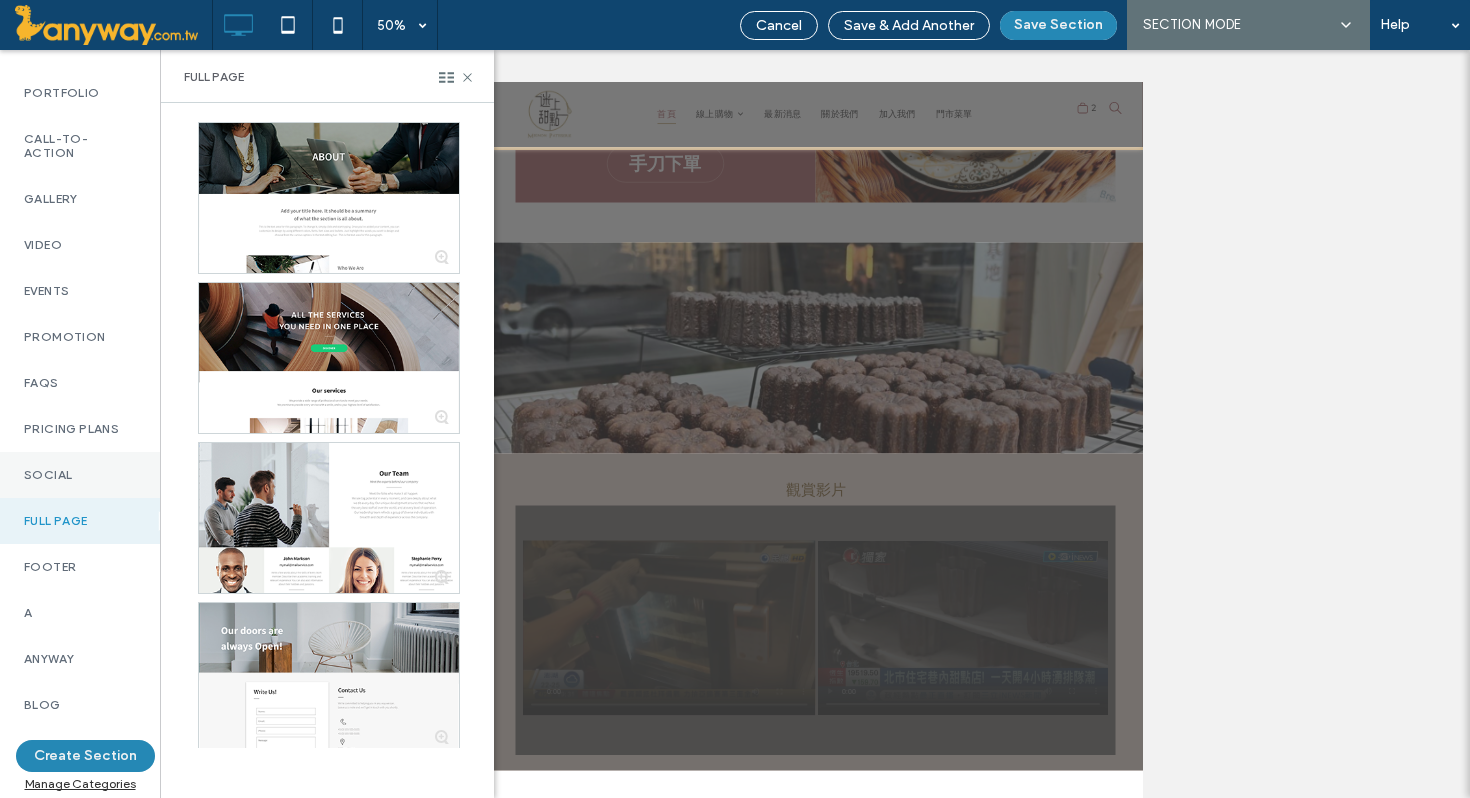 click on "Social" at bounding box center [80, 475] 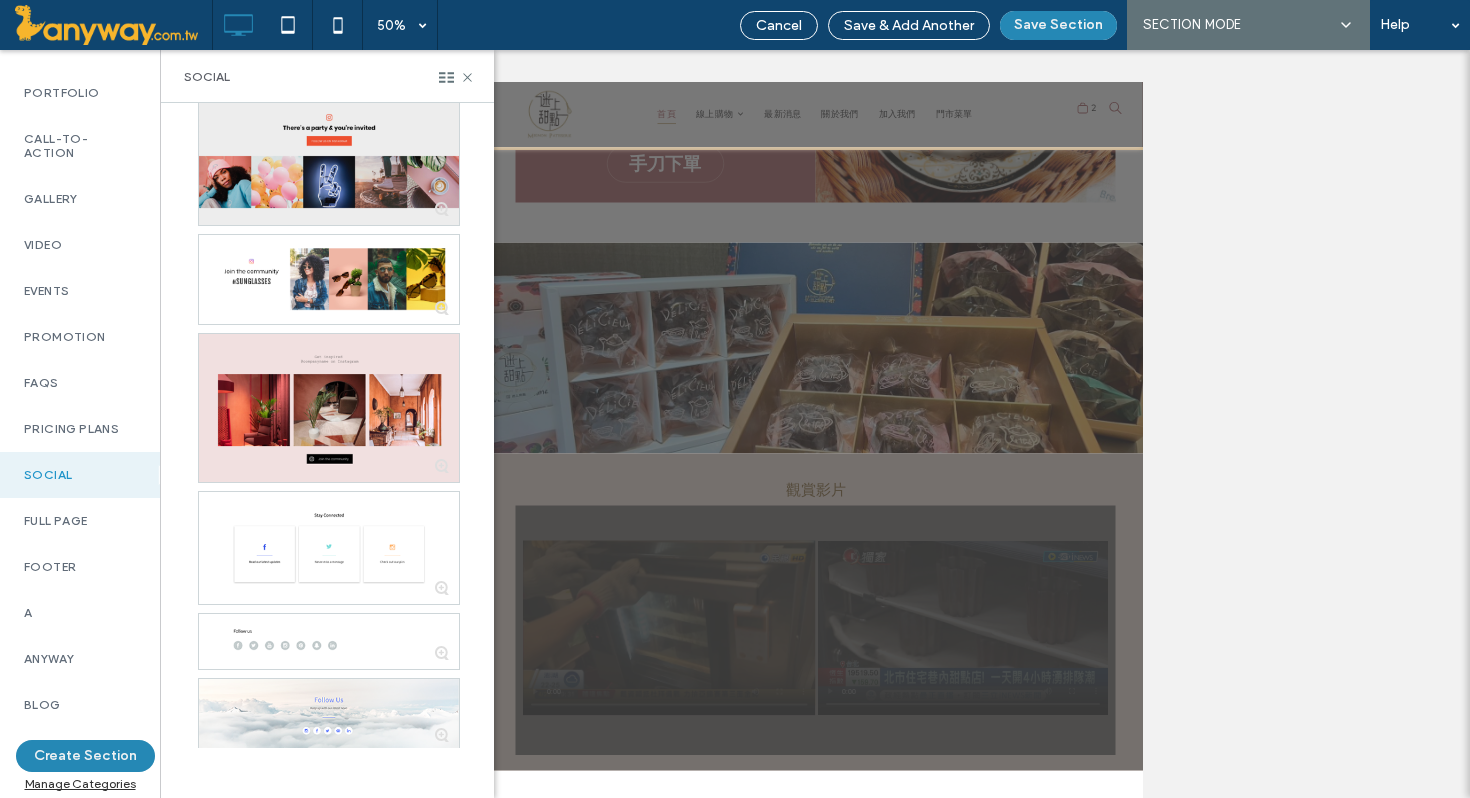 scroll, scrollTop: 353, scrollLeft: 0, axis: vertical 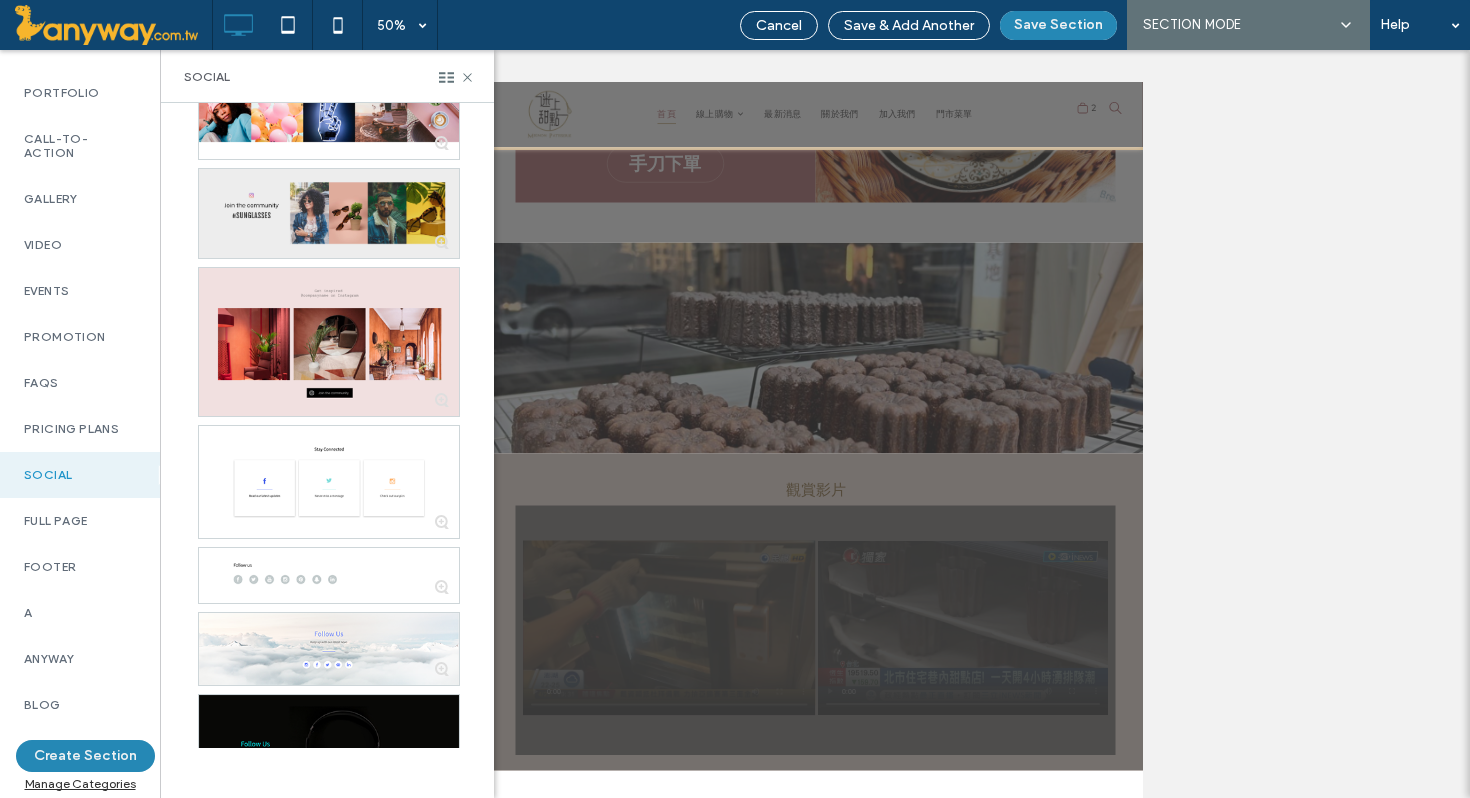 click at bounding box center [329, 214] 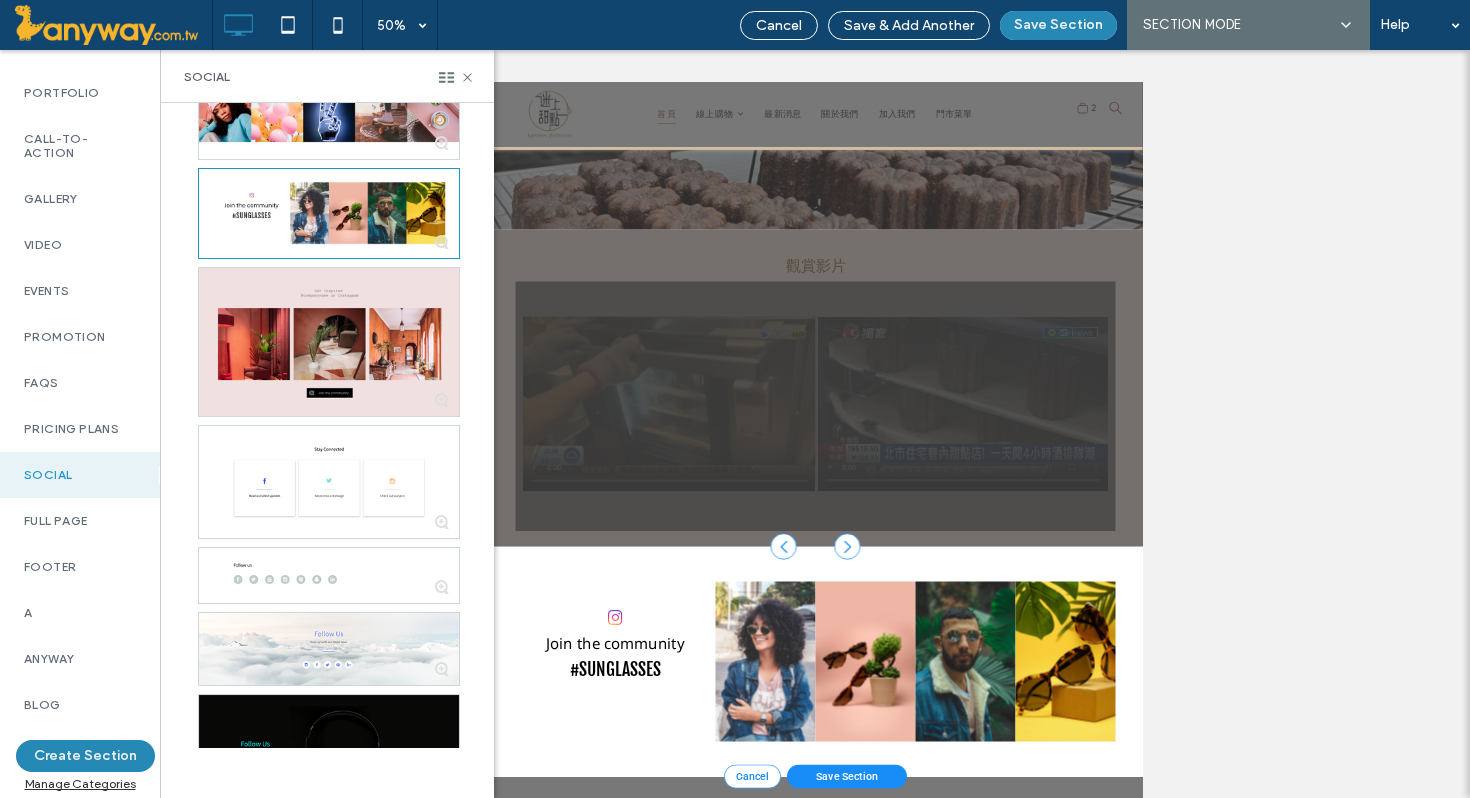 scroll, scrollTop: 2799, scrollLeft: 0, axis: vertical 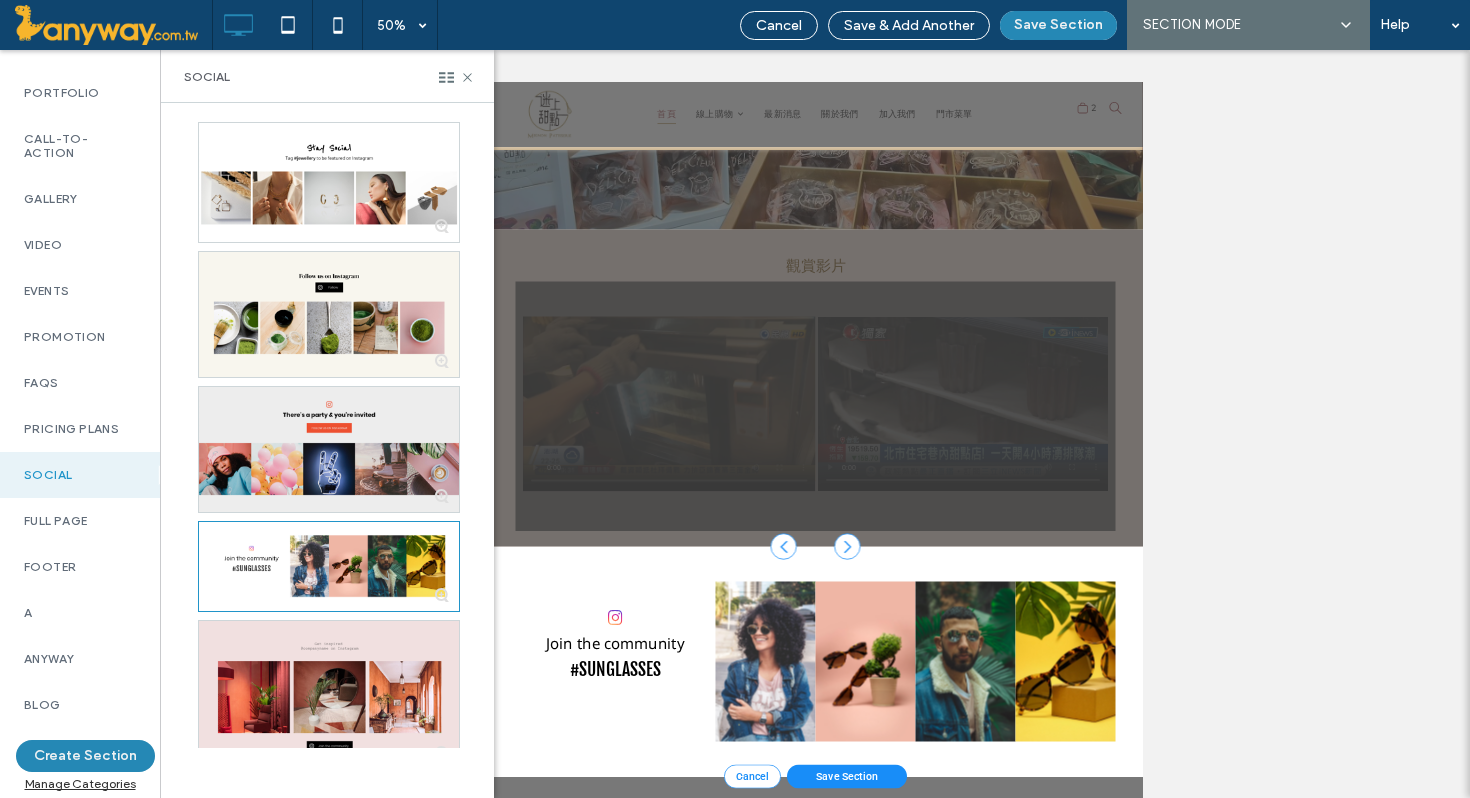click at bounding box center [329, 449] 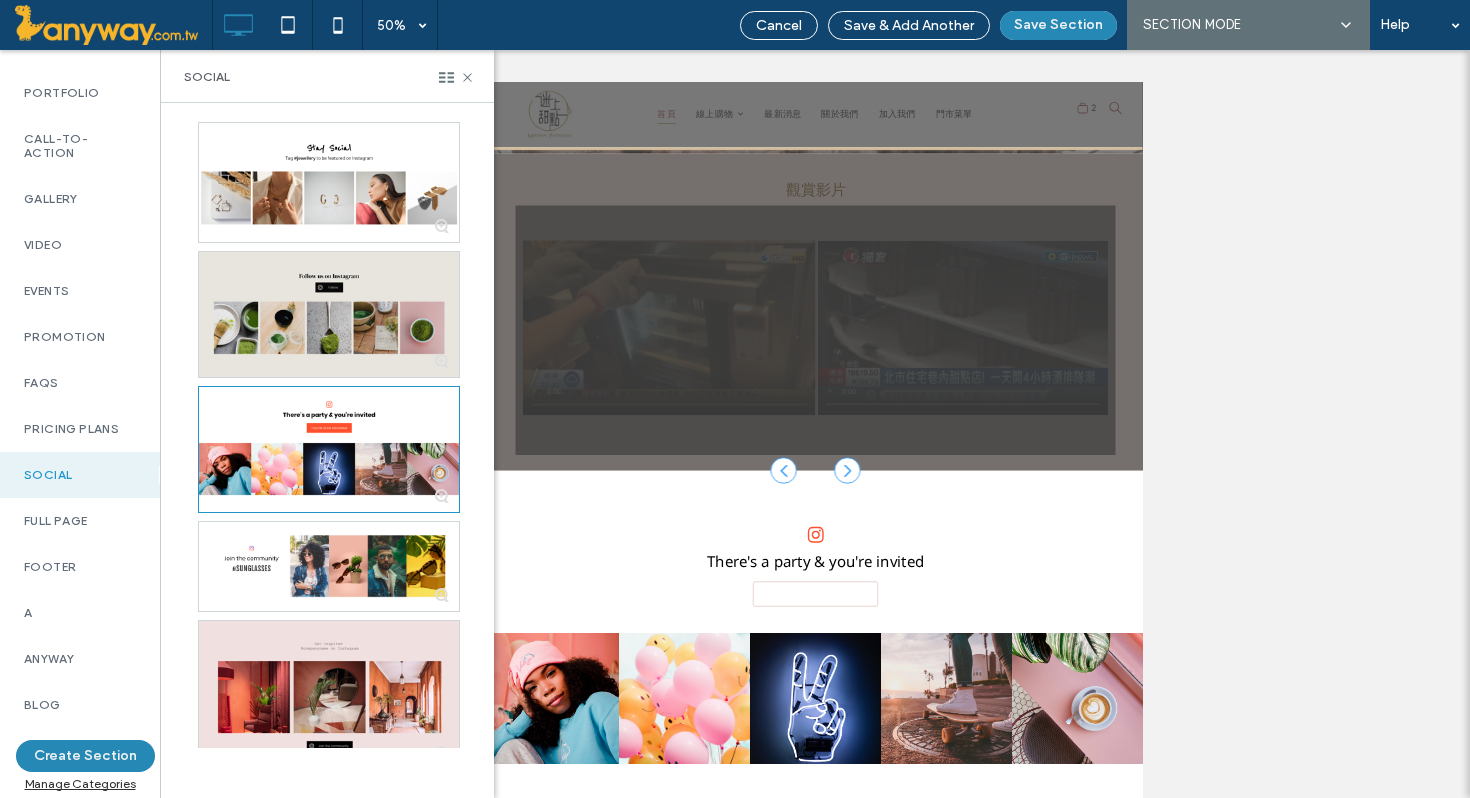 scroll, scrollTop: 3036, scrollLeft: 0, axis: vertical 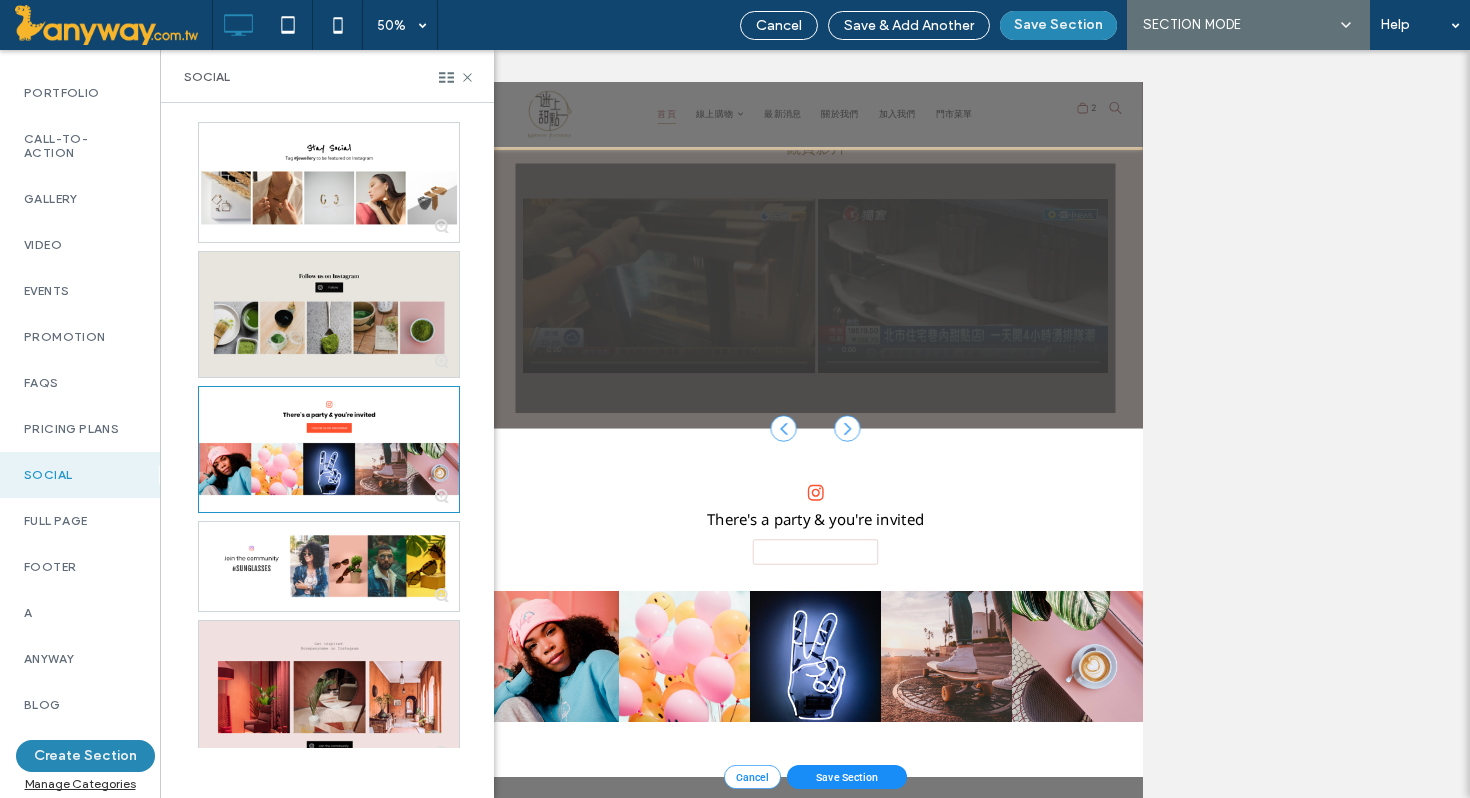 click at bounding box center (329, 314) 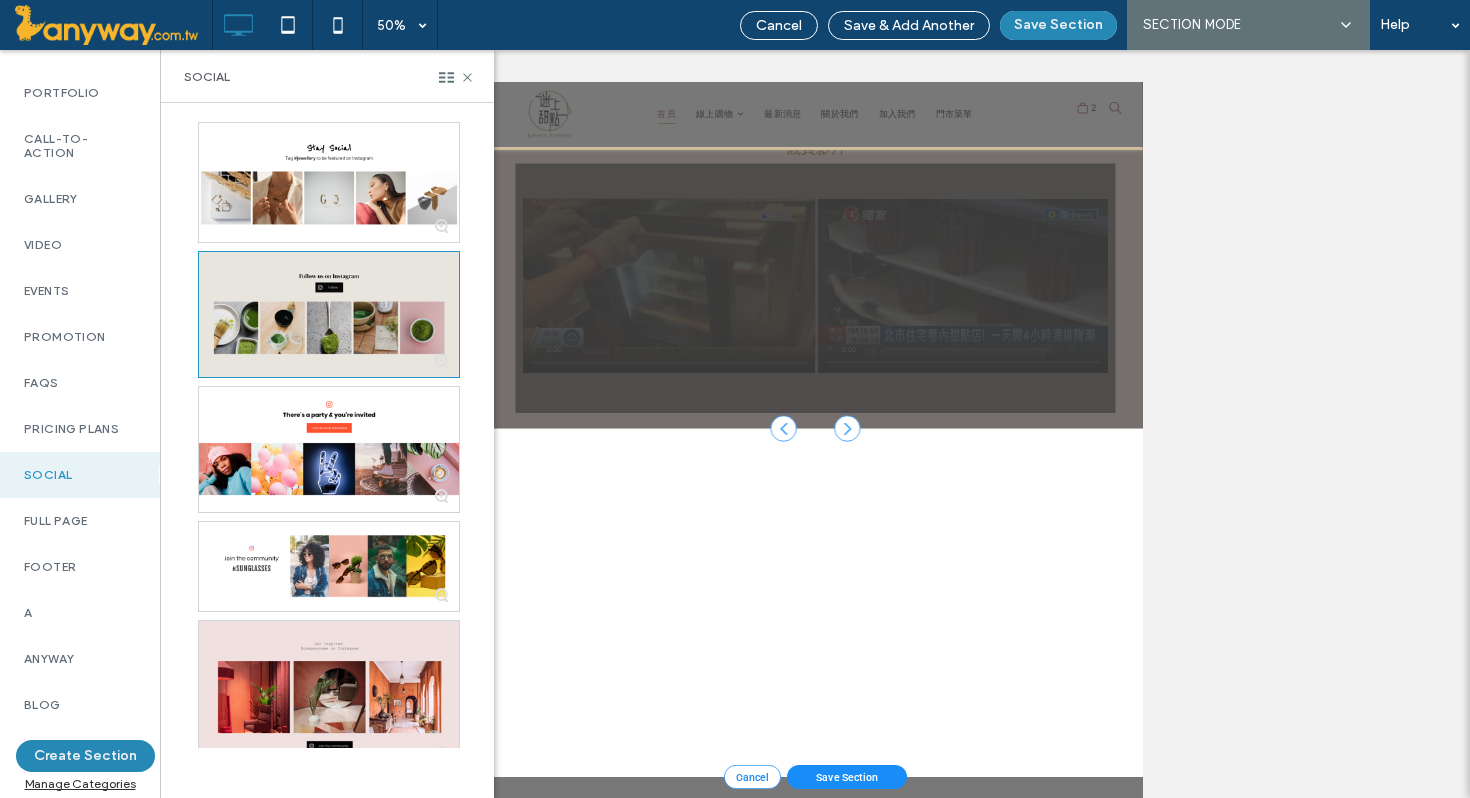 scroll, scrollTop: 2984, scrollLeft: 0, axis: vertical 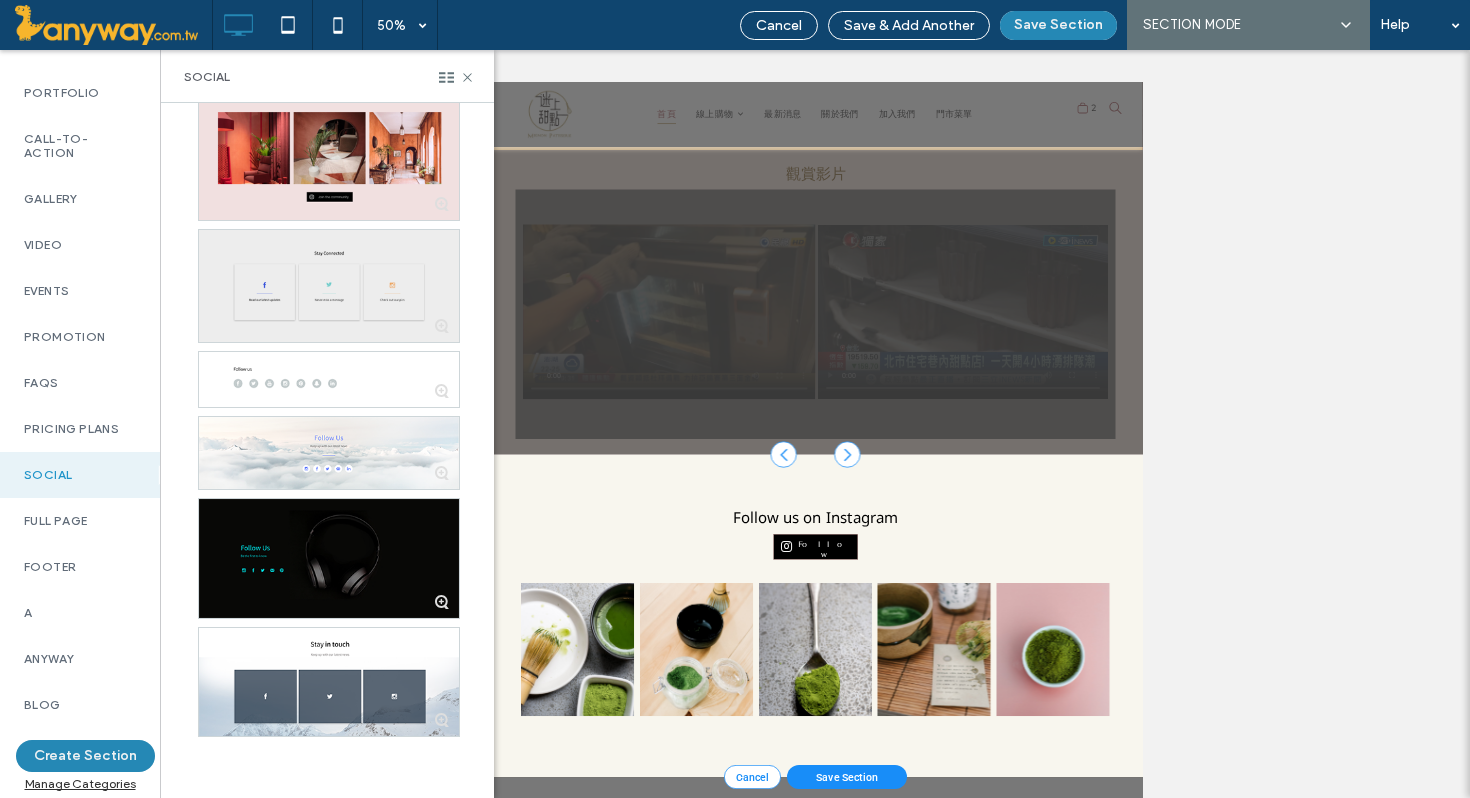 click at bounding box center [329, 286] 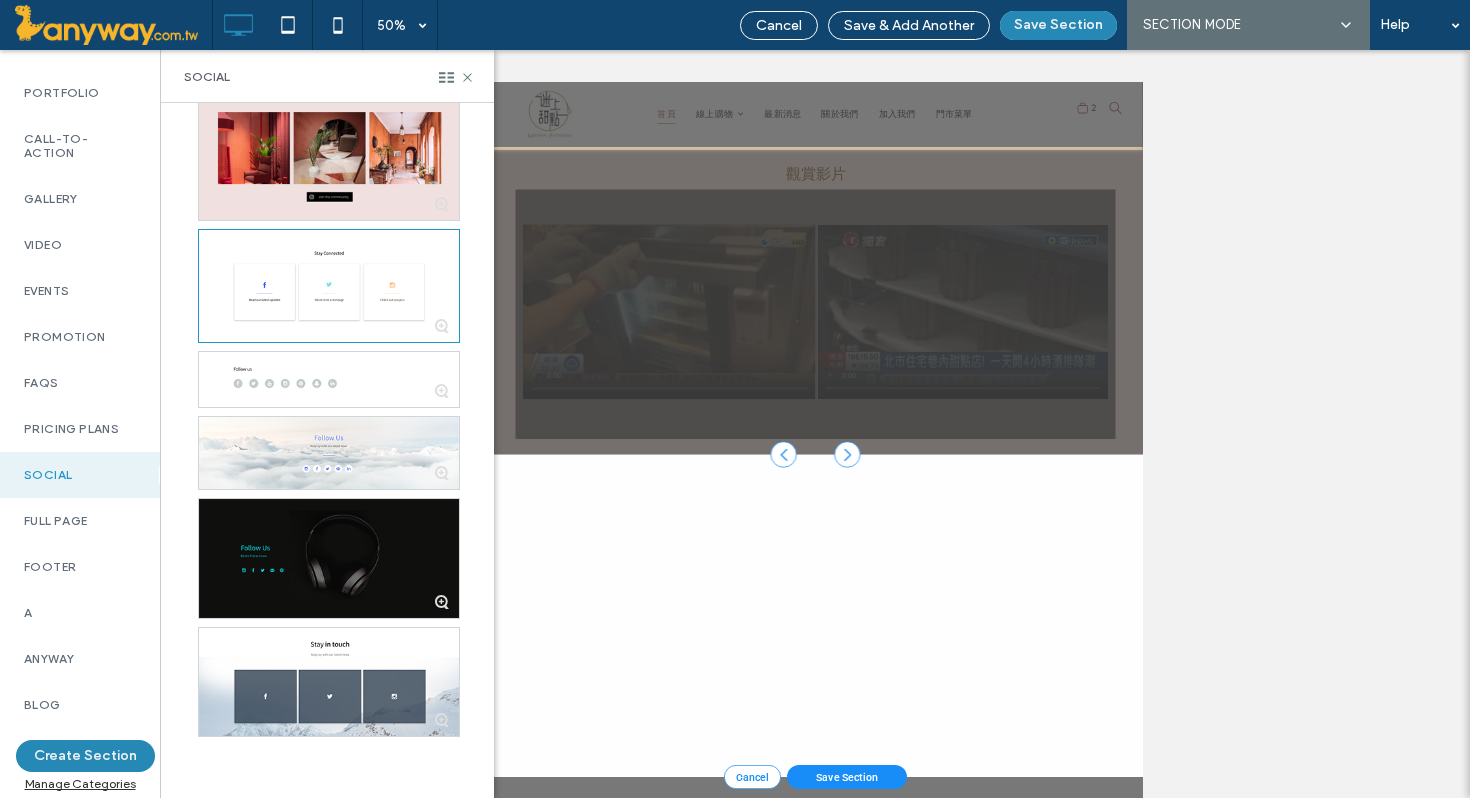 scroll, scrollTop: 2785, scrollLeft: 0, axis: vertical 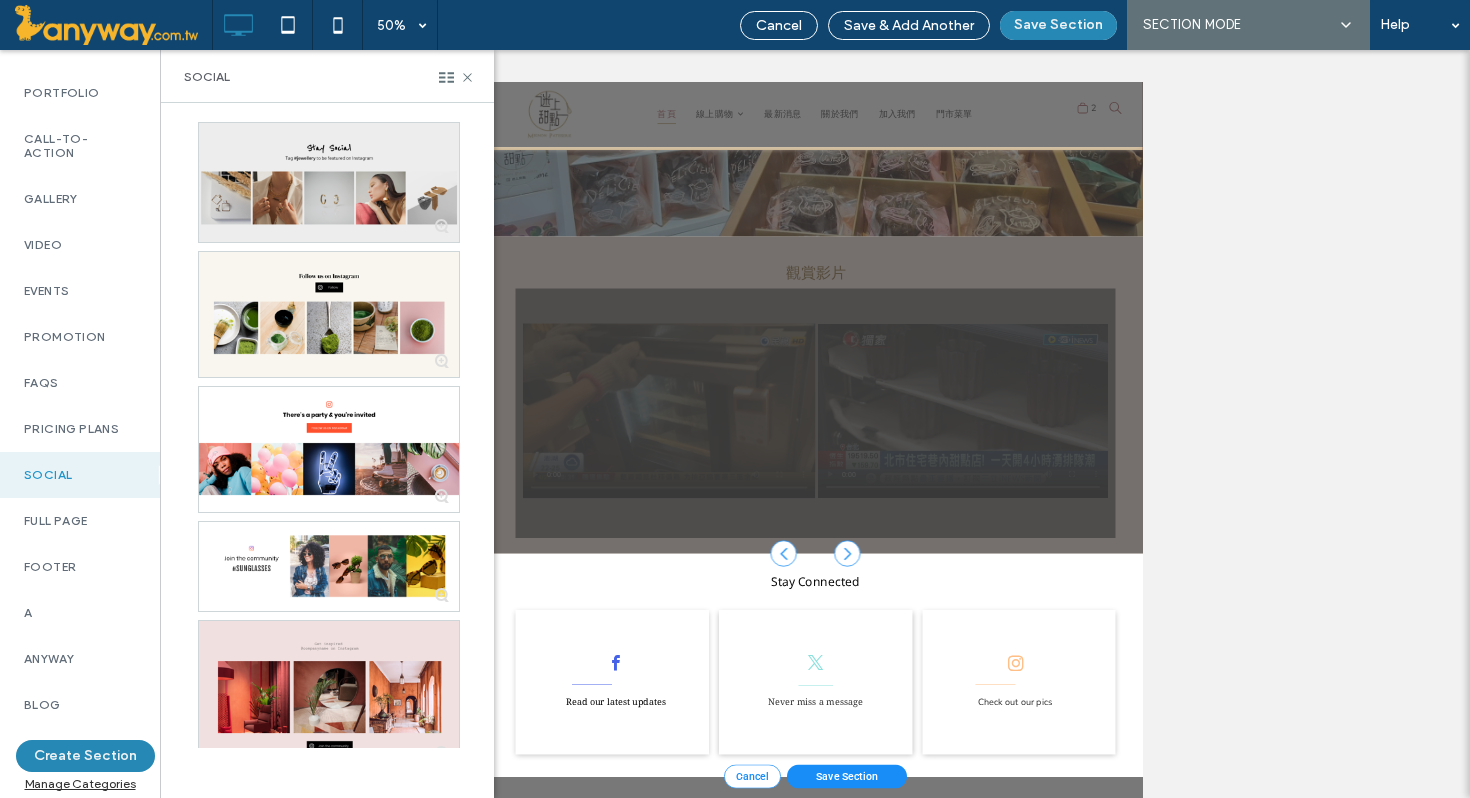 click at bounding box center [329, 182] 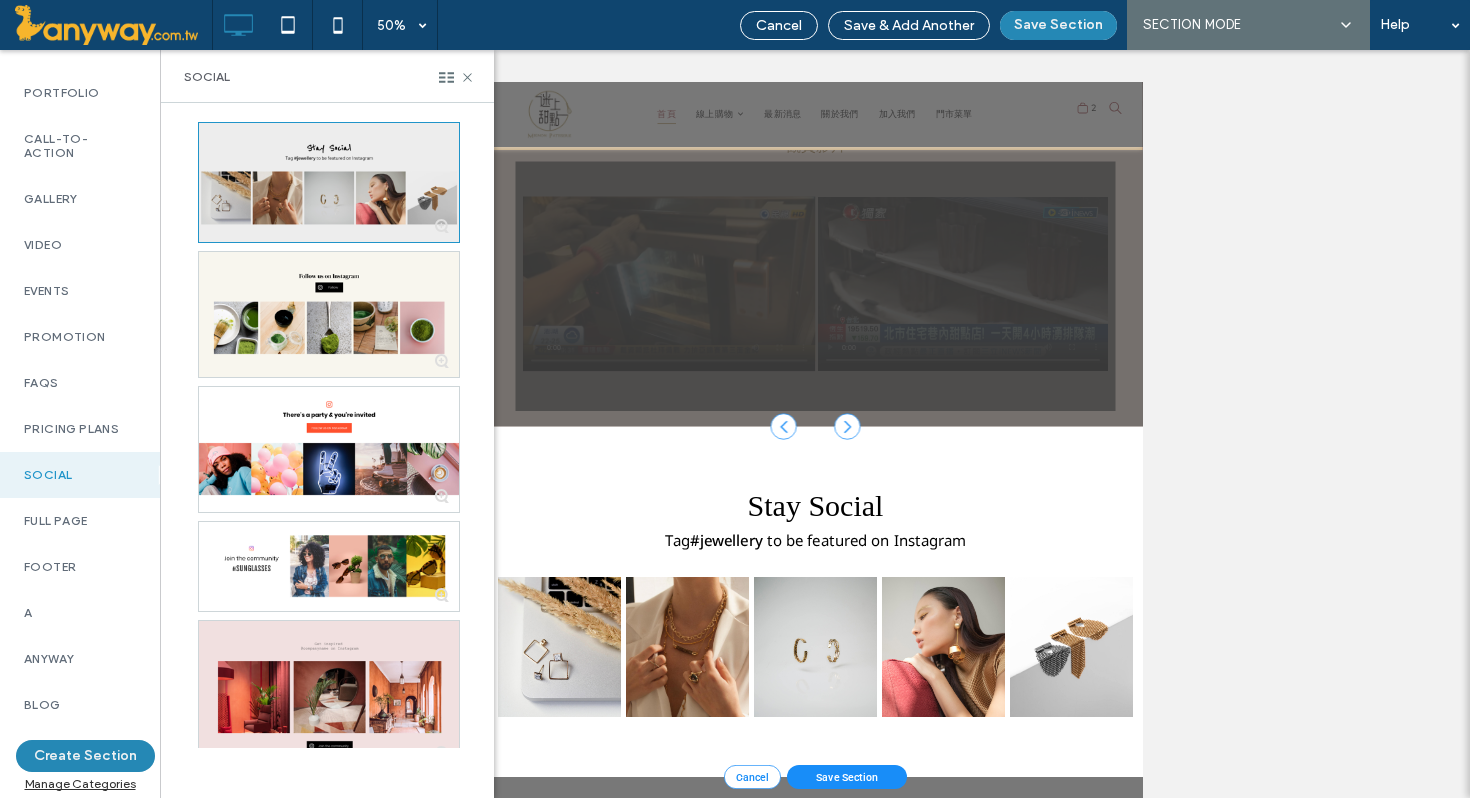 scroll, scrollTop: 3040, scrollLeft: 0, axis: vertical 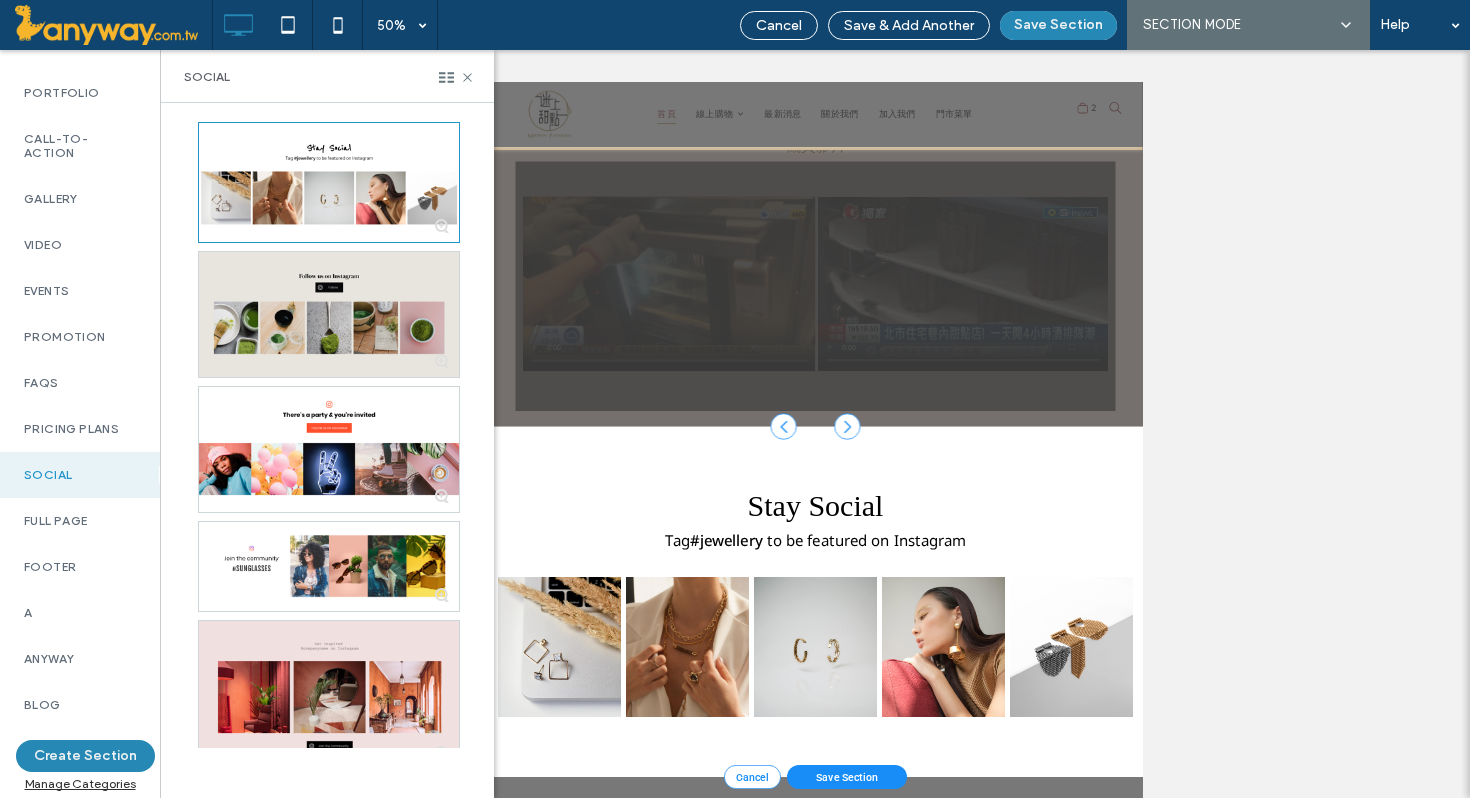 click at bounding box center (329, 314) 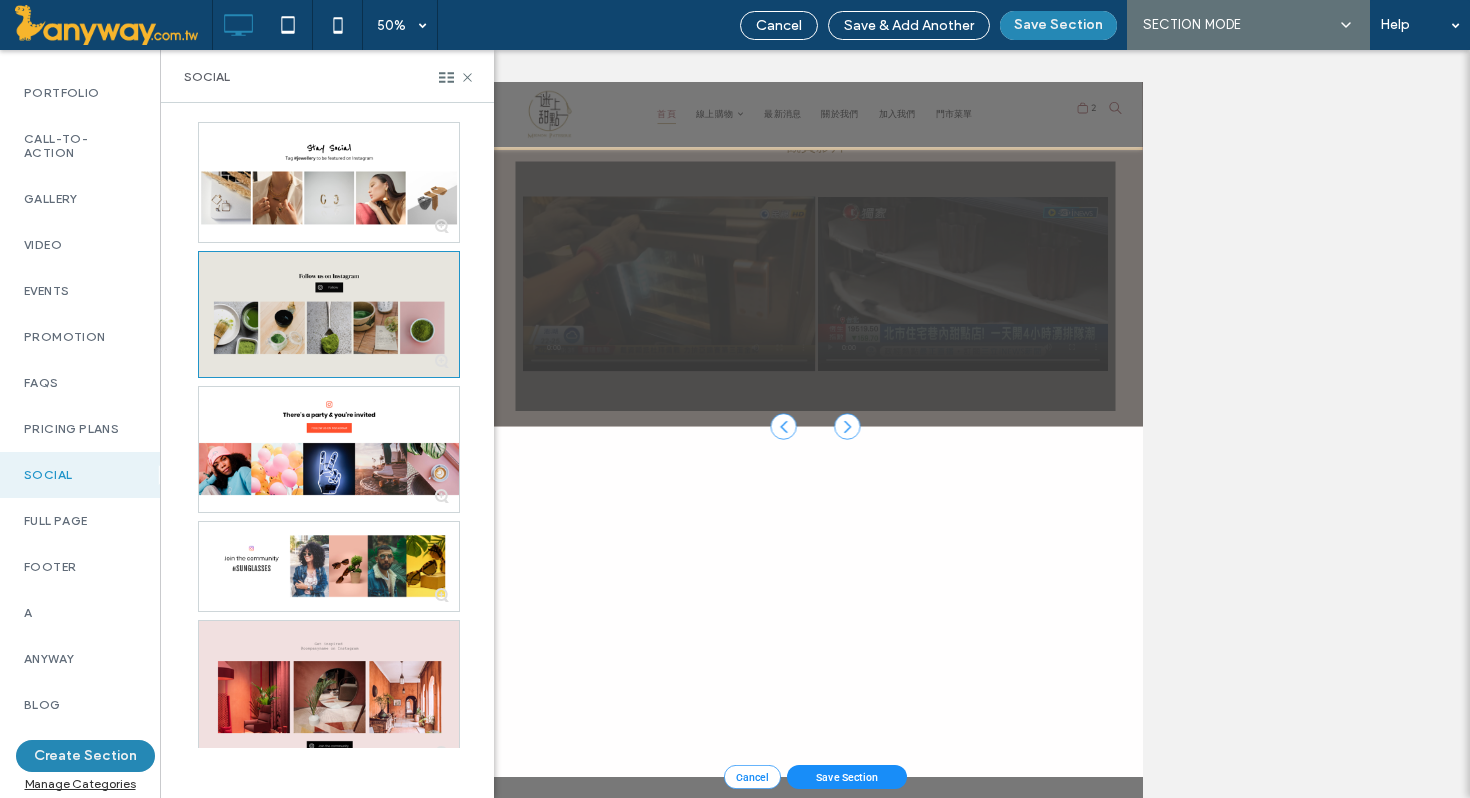 scroll, scrollTop: 2984, scrollLeft: 0, axis: vertical 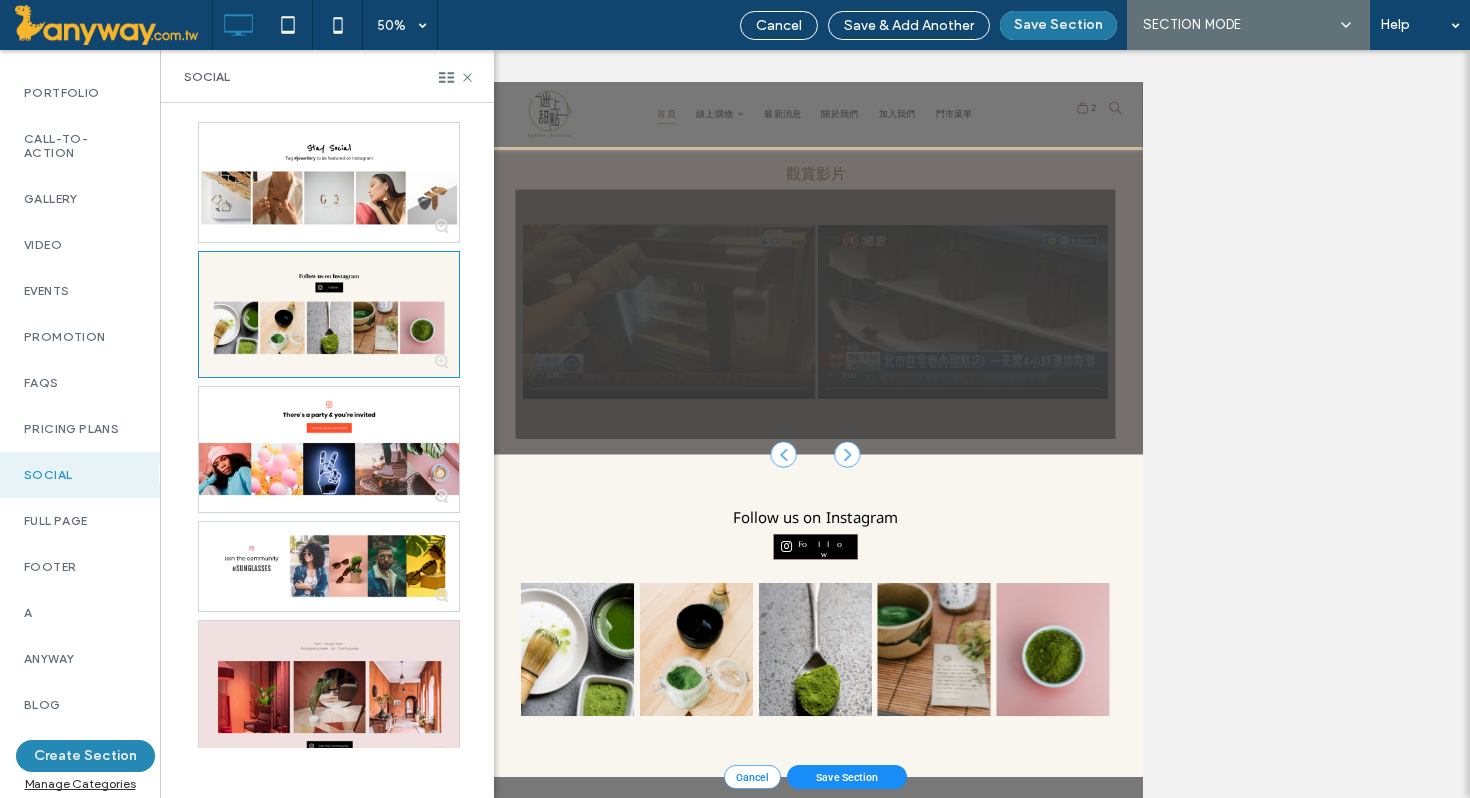 click on "Save Section" at bounding box center [1058, 25] 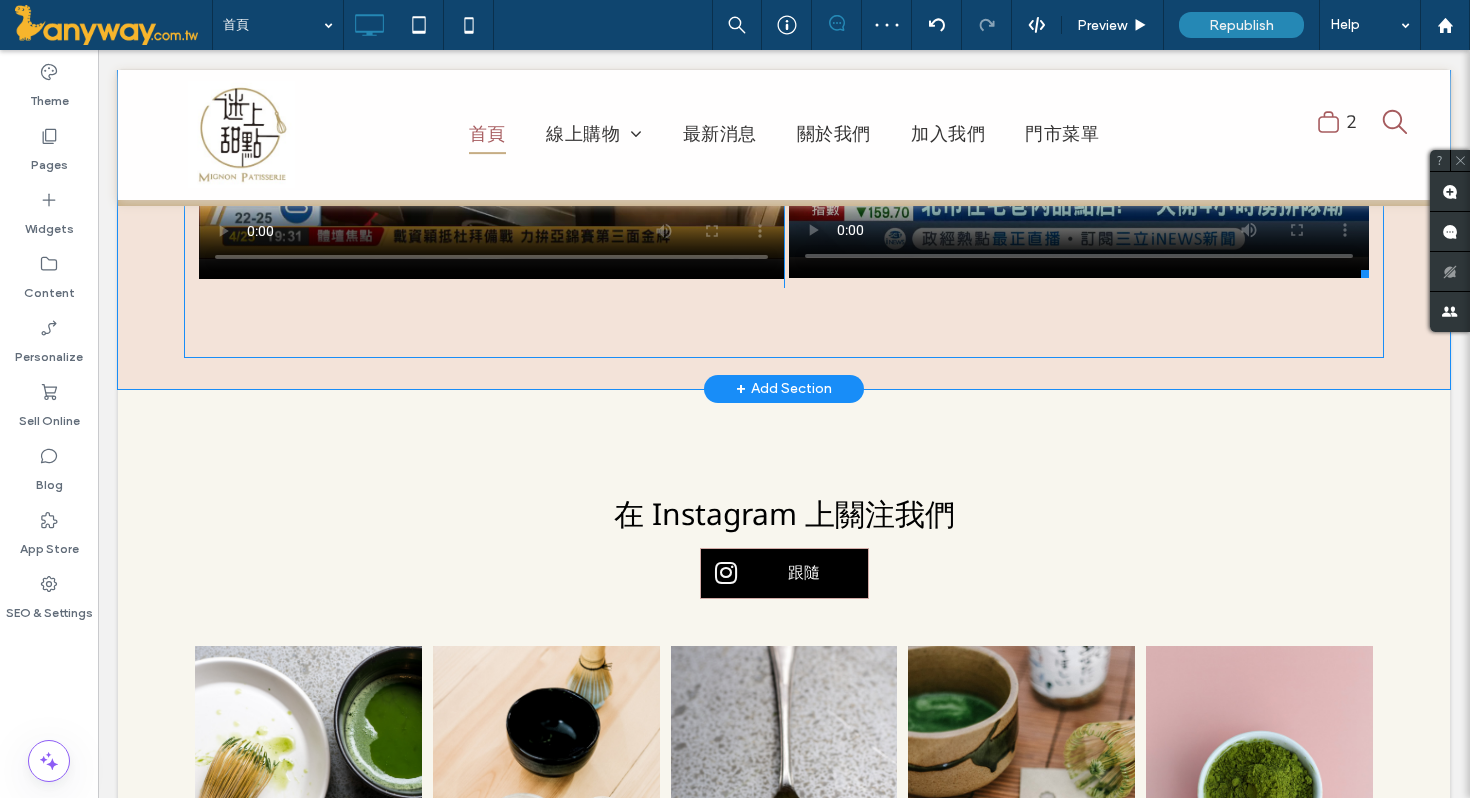 scroll, scrollTop: 3523, scrollLeft: 0, axis: vertical 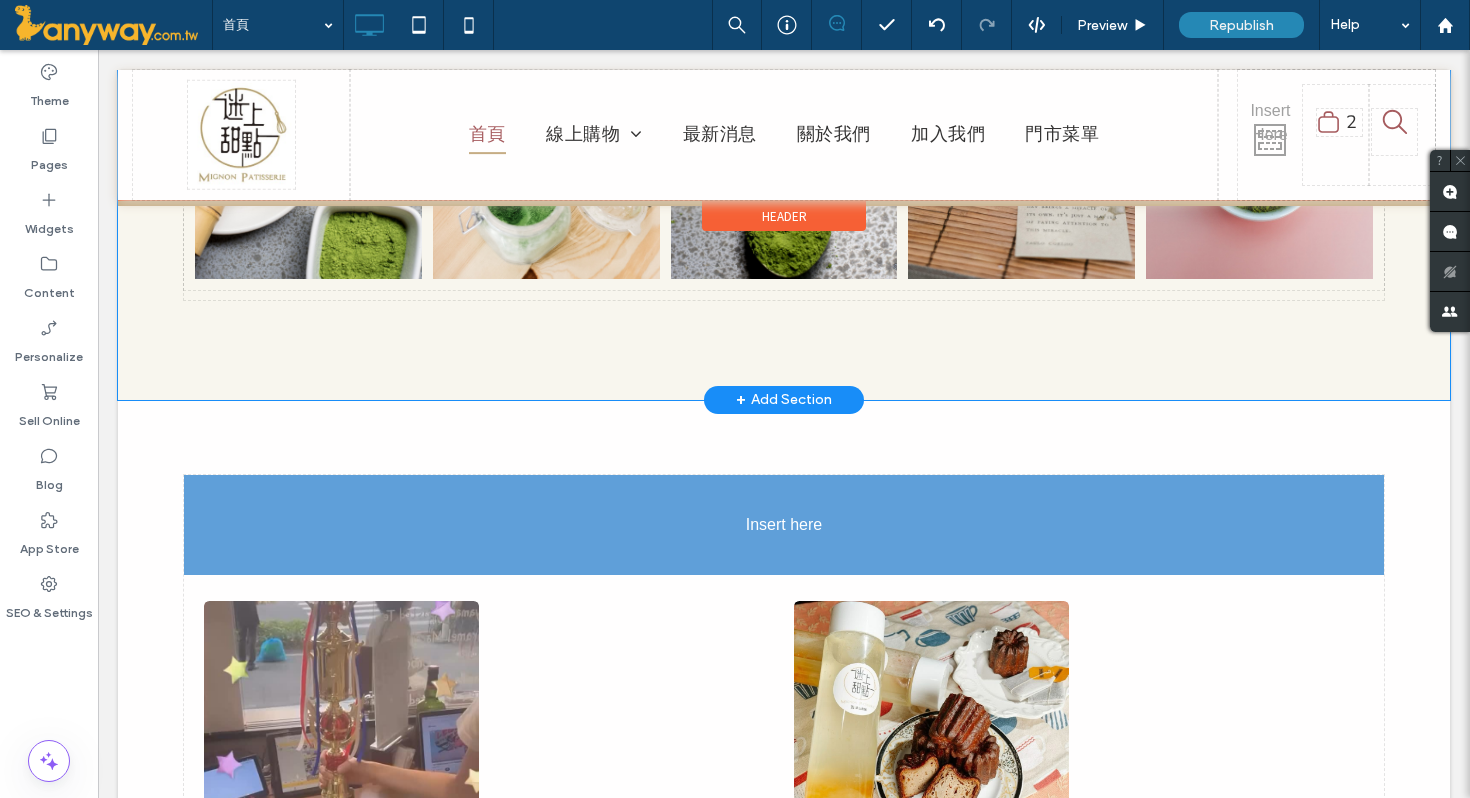 drag, startPoint x: 775, startPoint y: 391, endPoint x: 592, endPoint y: 520, distance: 223.8973 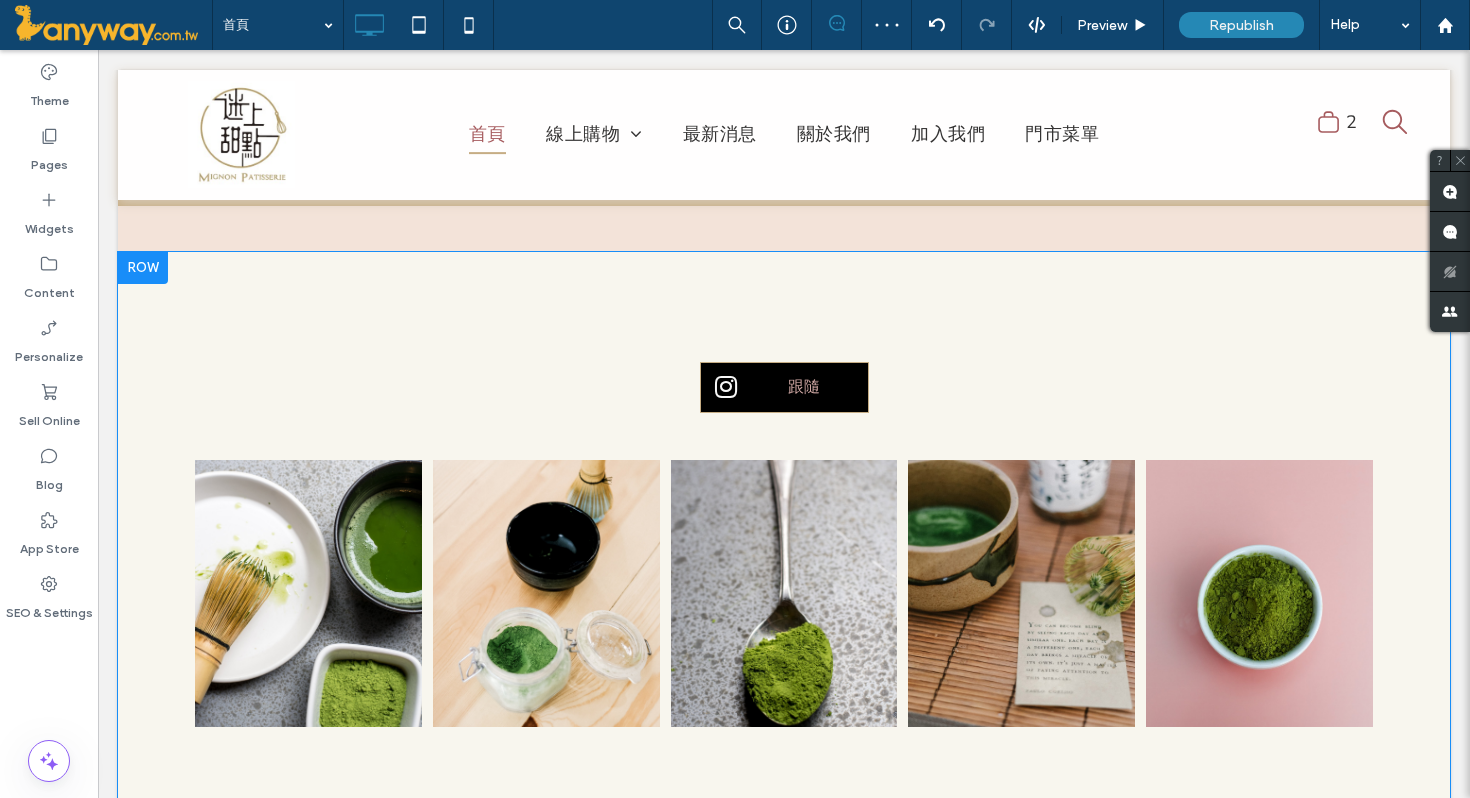 scroll, scrollTop: 3531, scrollLeft: 0, axis: vertical 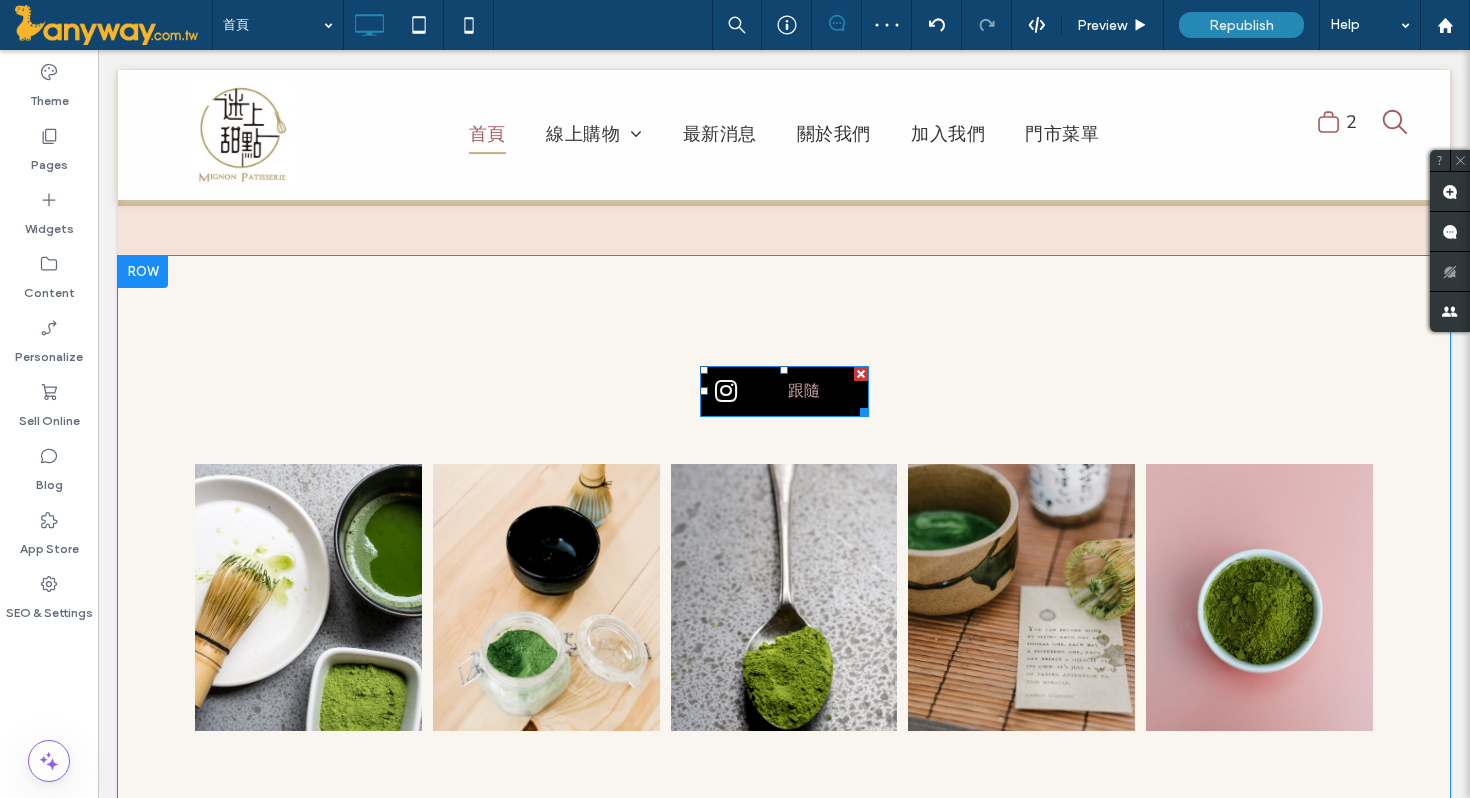click on "跟隨" at bounding box center (804, 391) 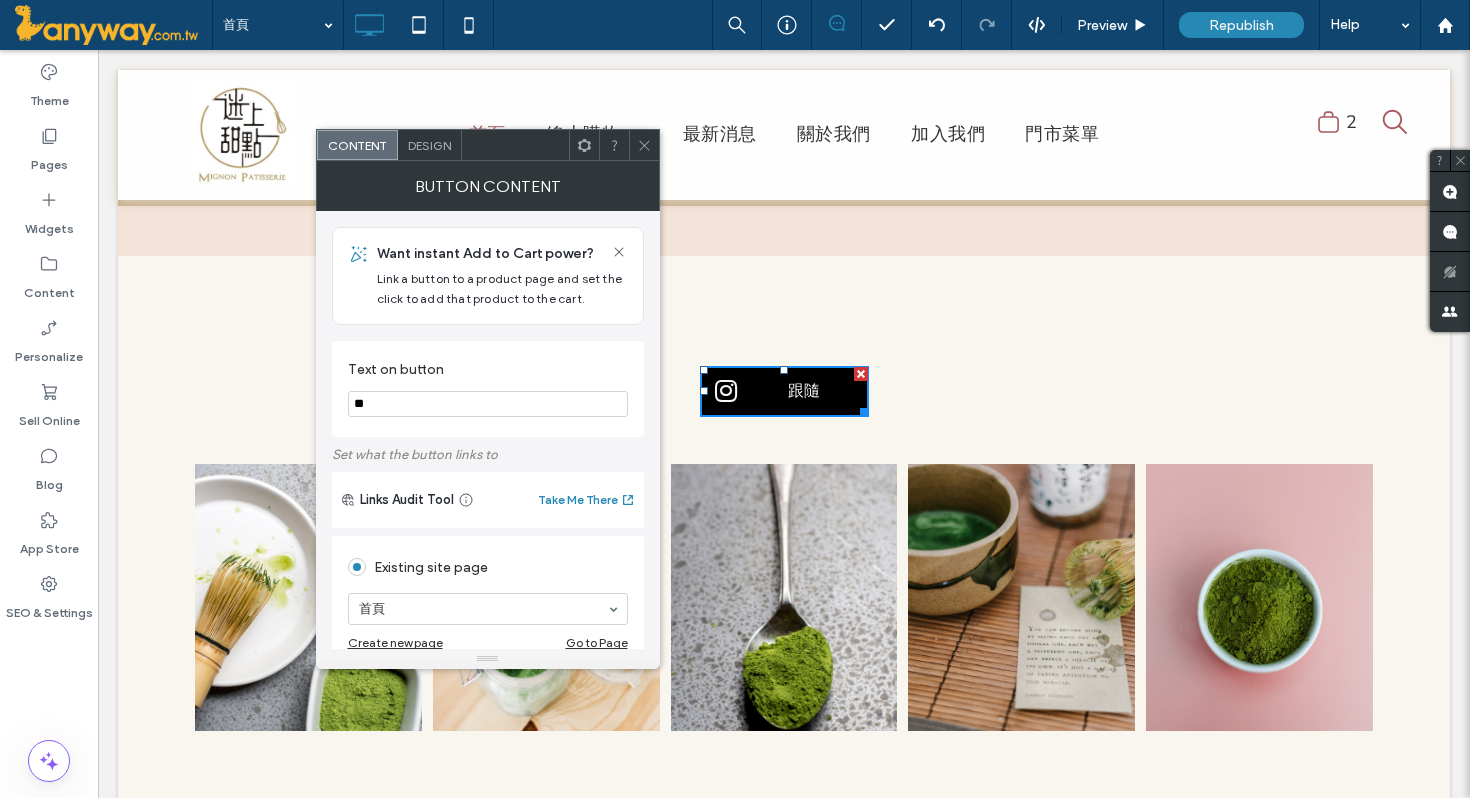 click 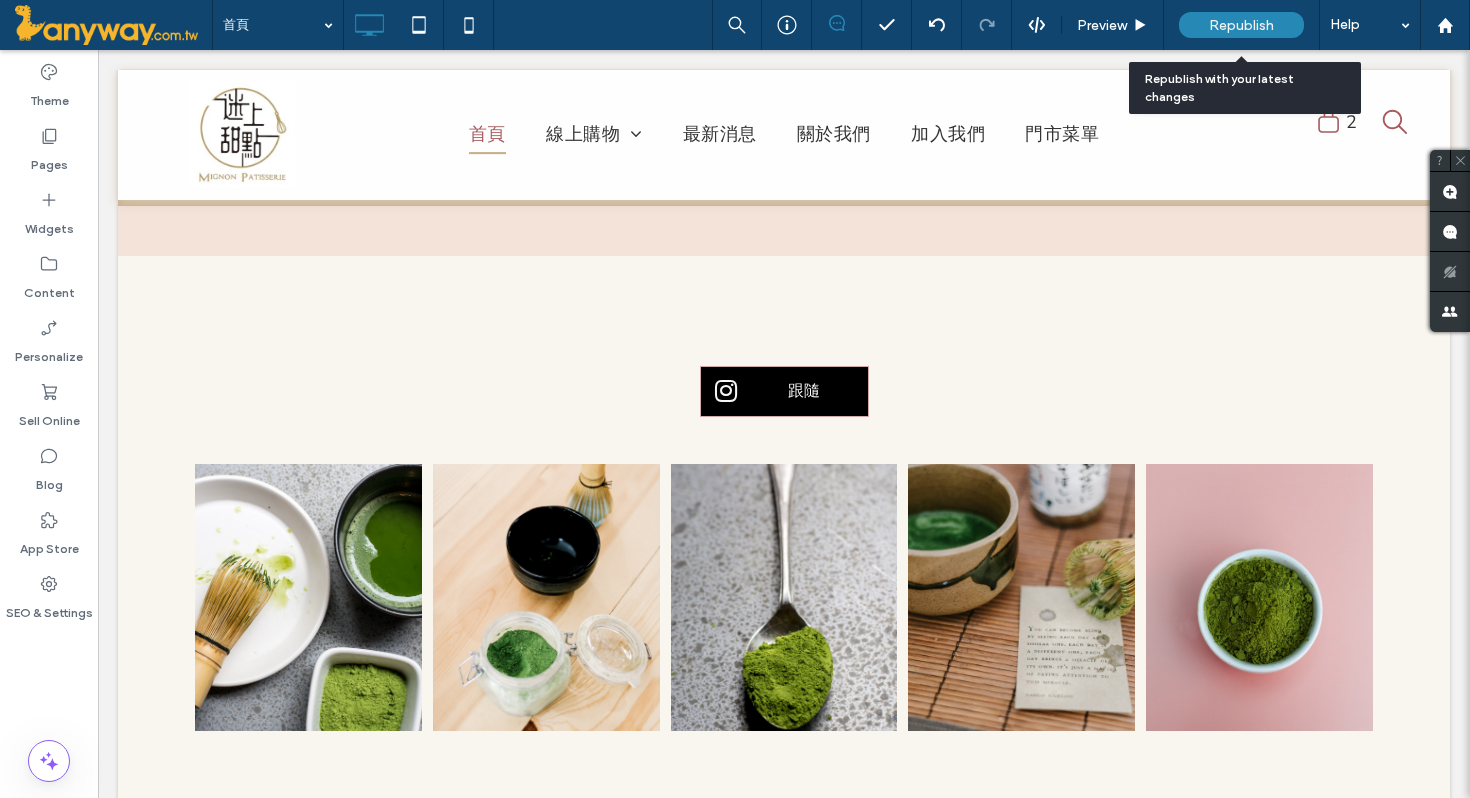 click on "Republish" at bounding box center [1241, 25] 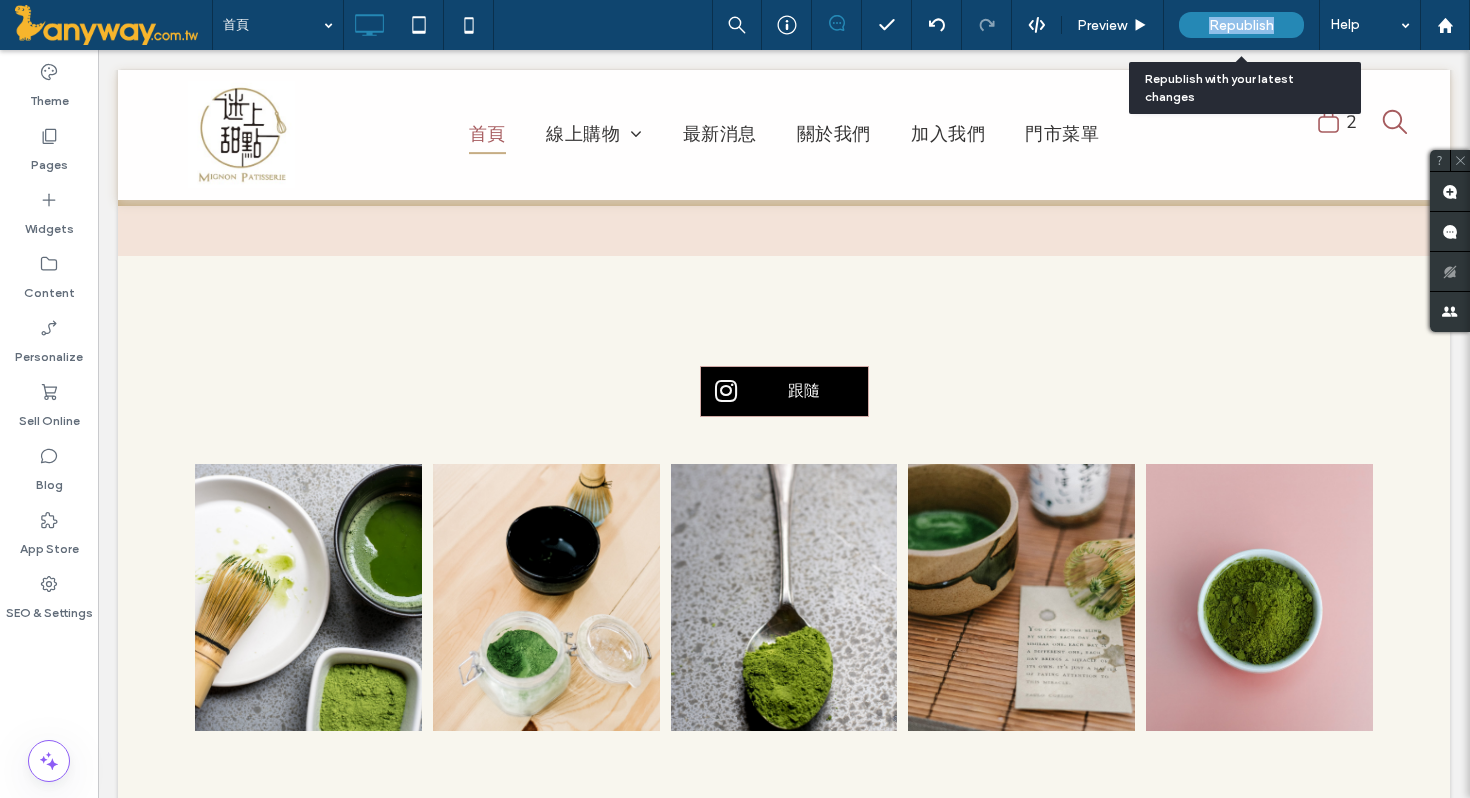 click on "Republish" at bounding box center (1241, 25) 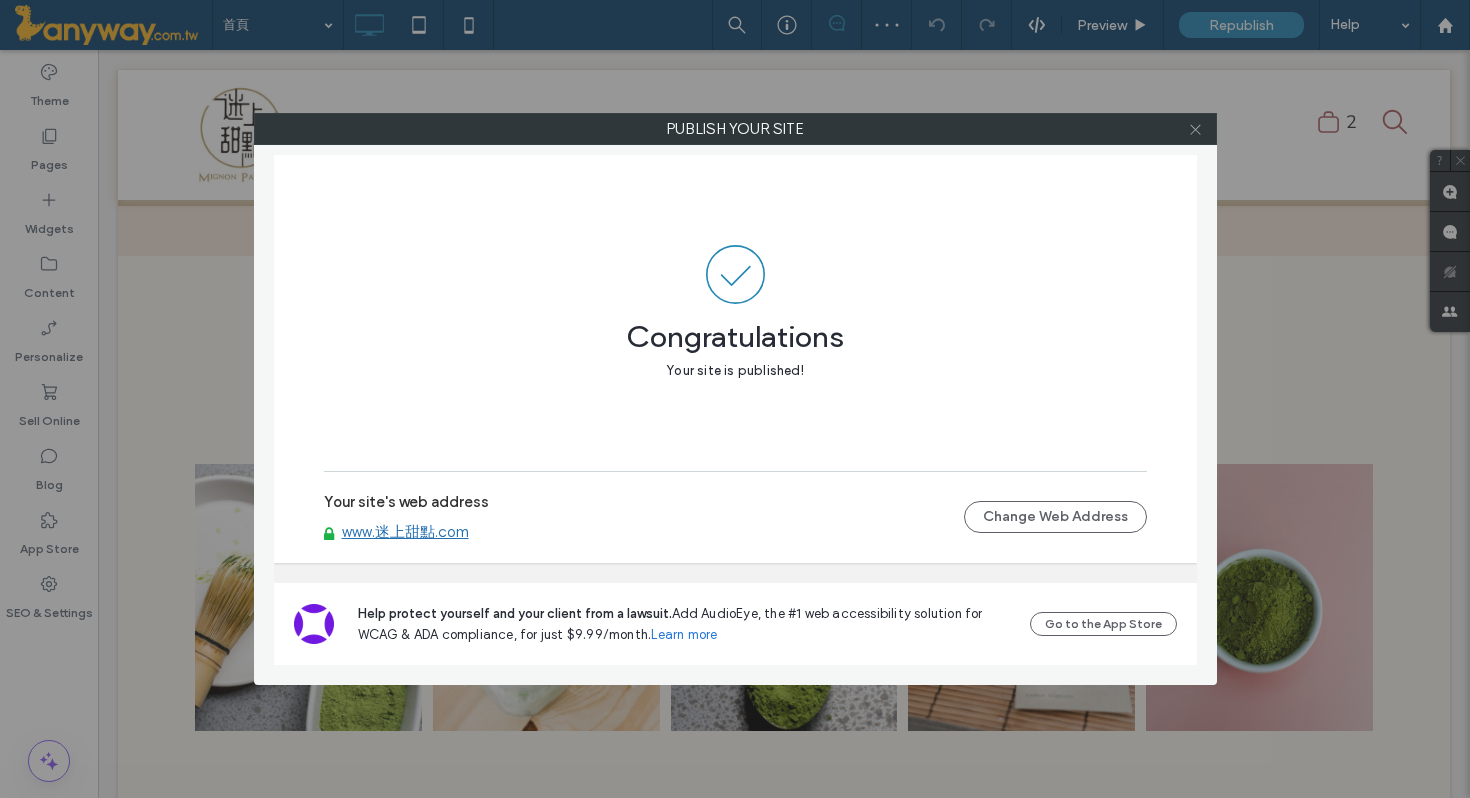 click 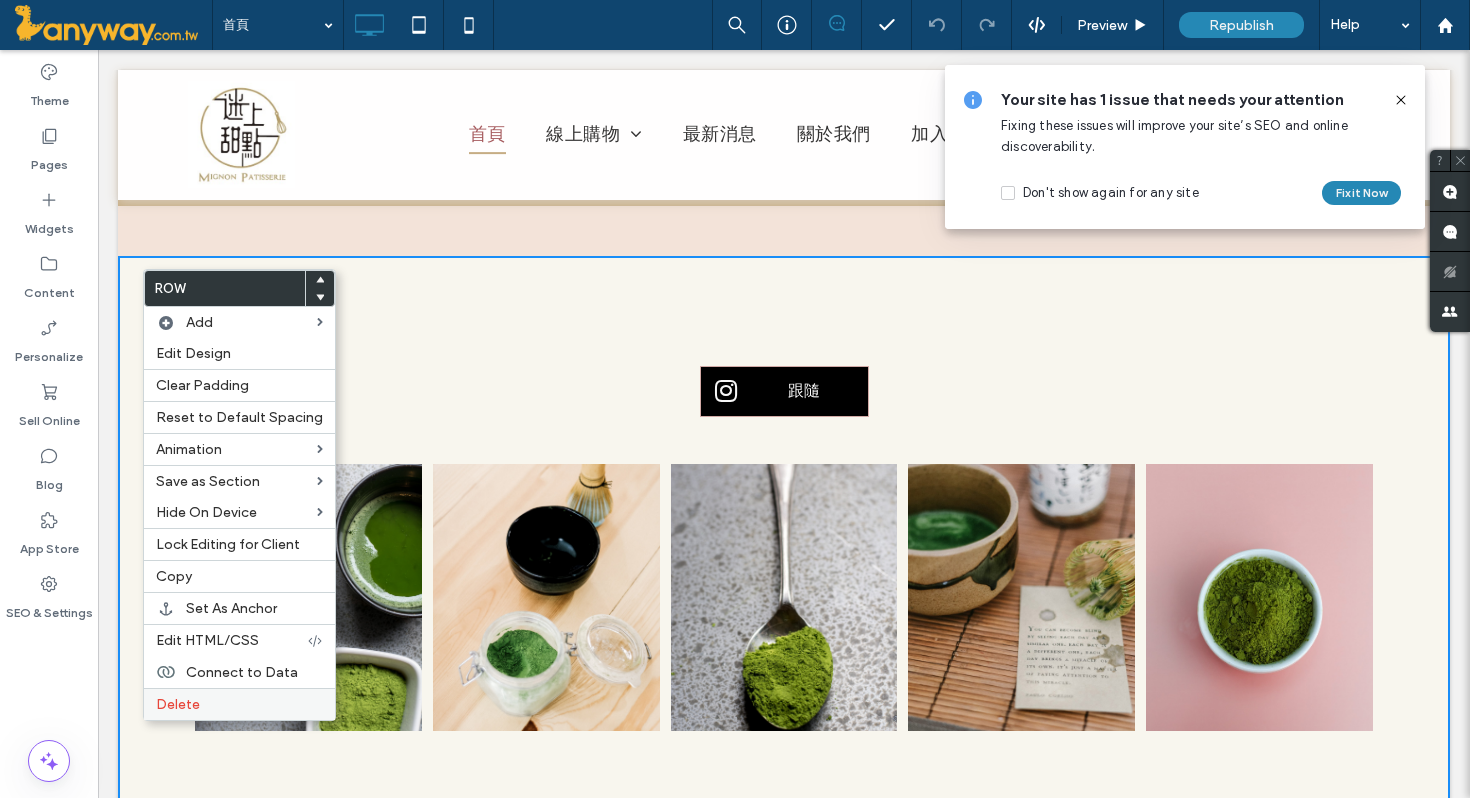 click on "Delete" at bounding box center (239, 704) 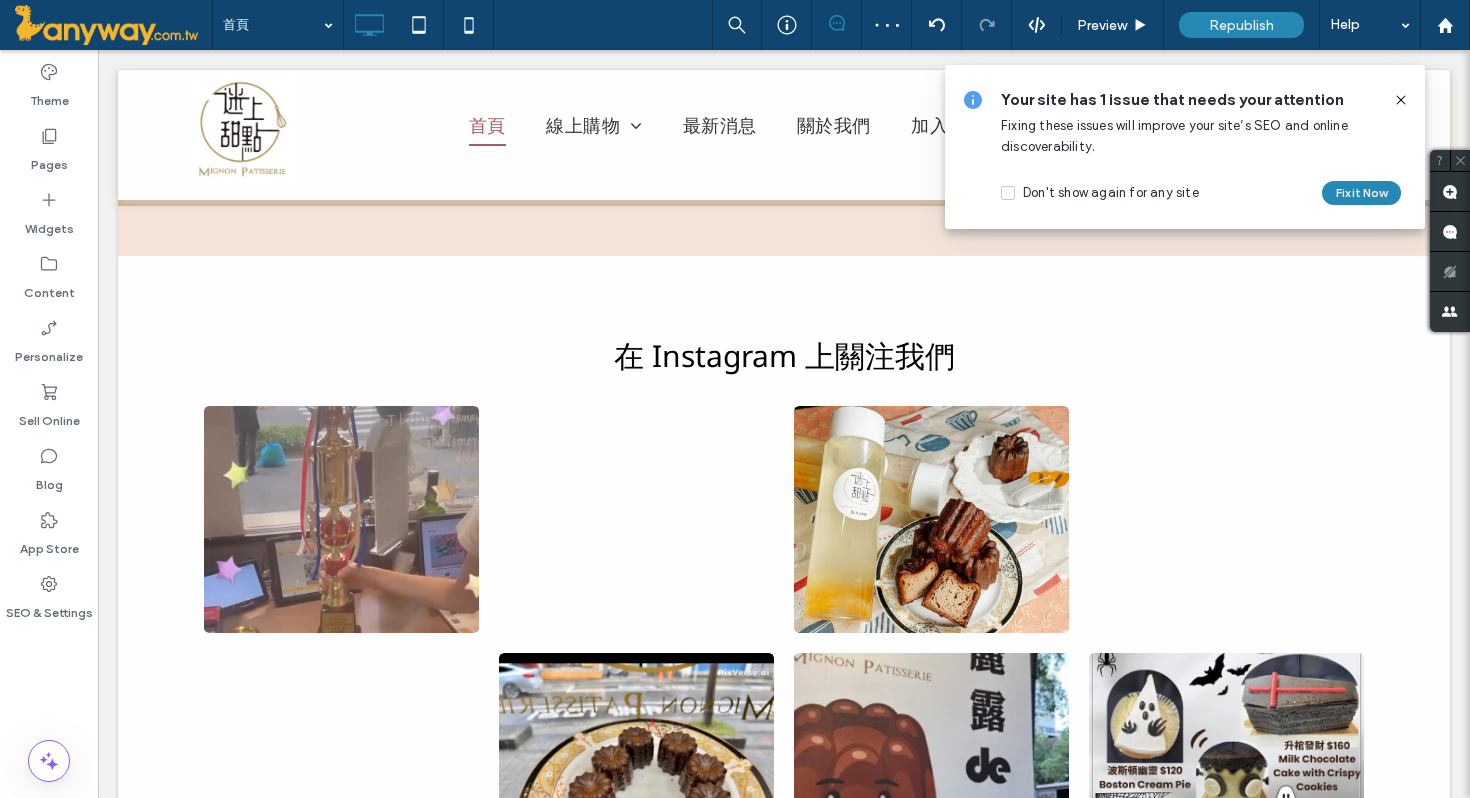 click 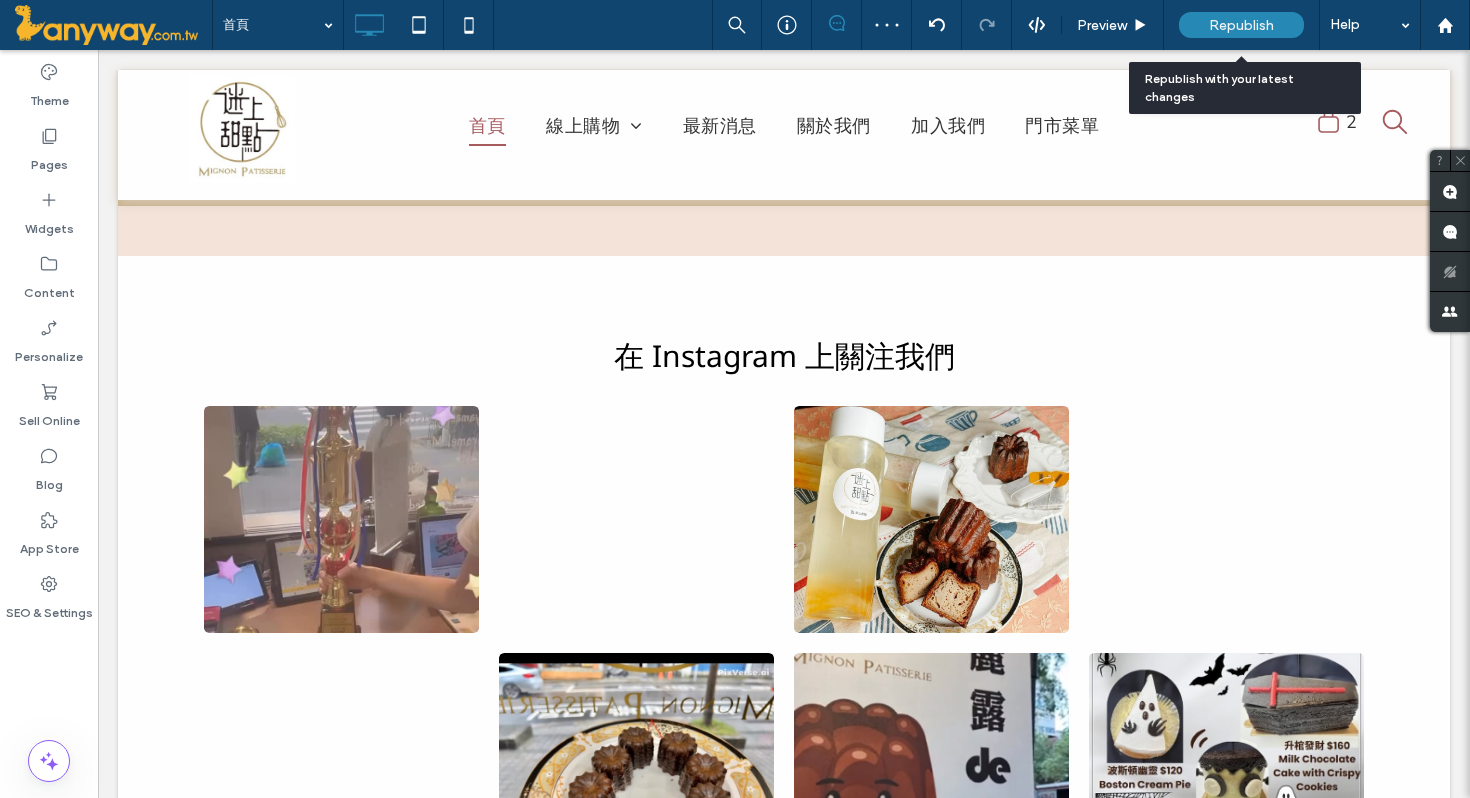 click on "Republish" at bounding box center (1241, 25) 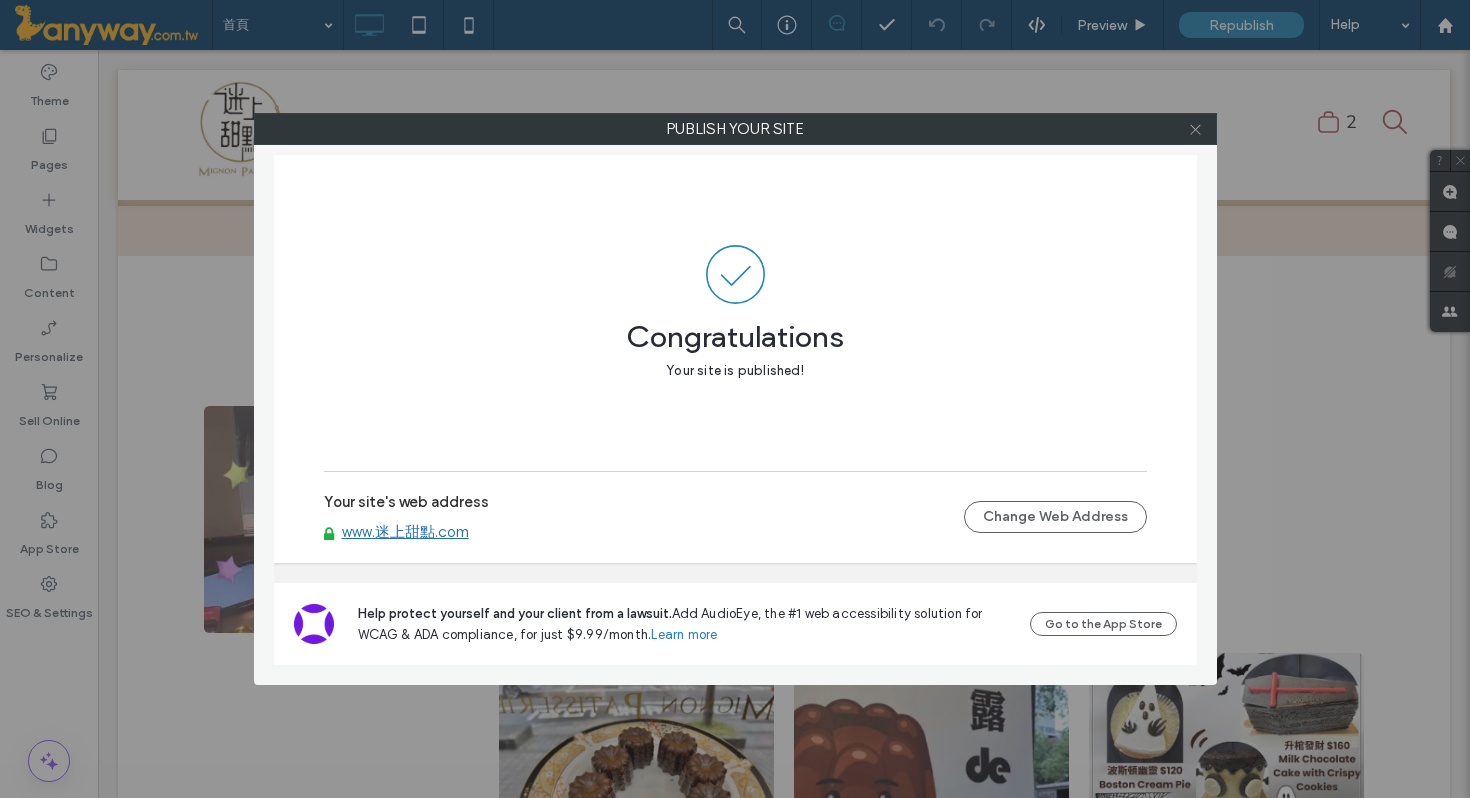 click 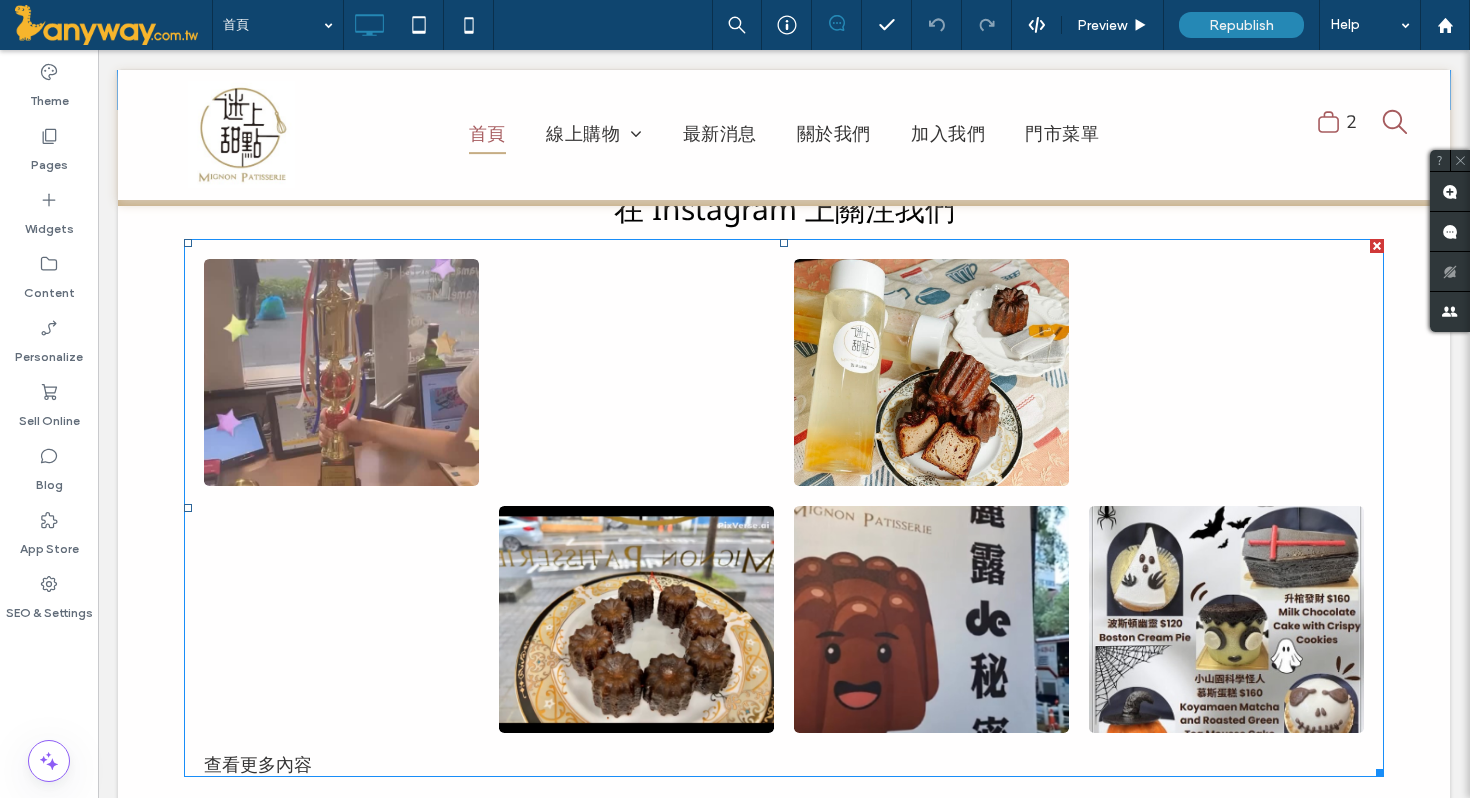 scroll, scrollTop: 3712, scrollLeft: 0, axis: vertical 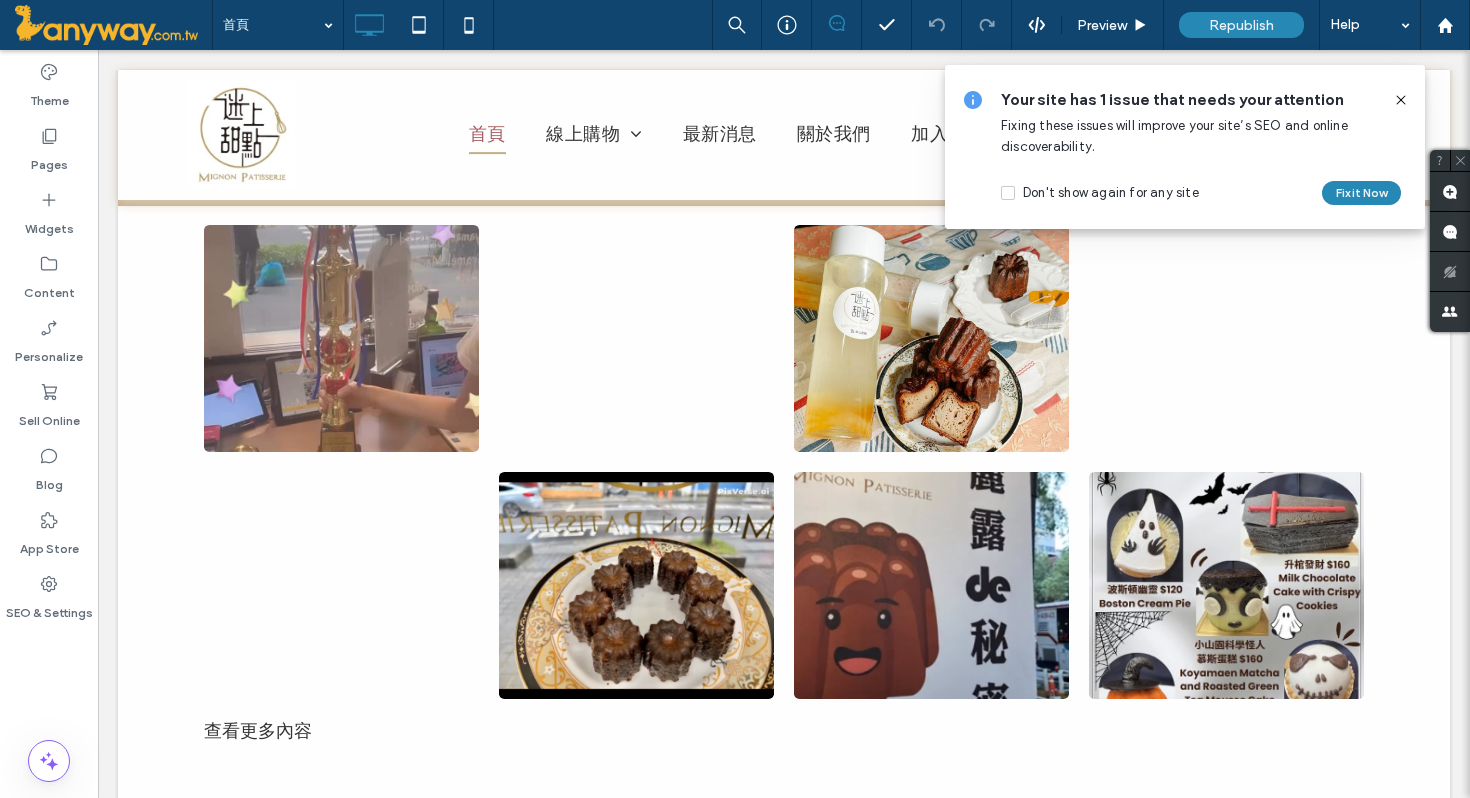 click 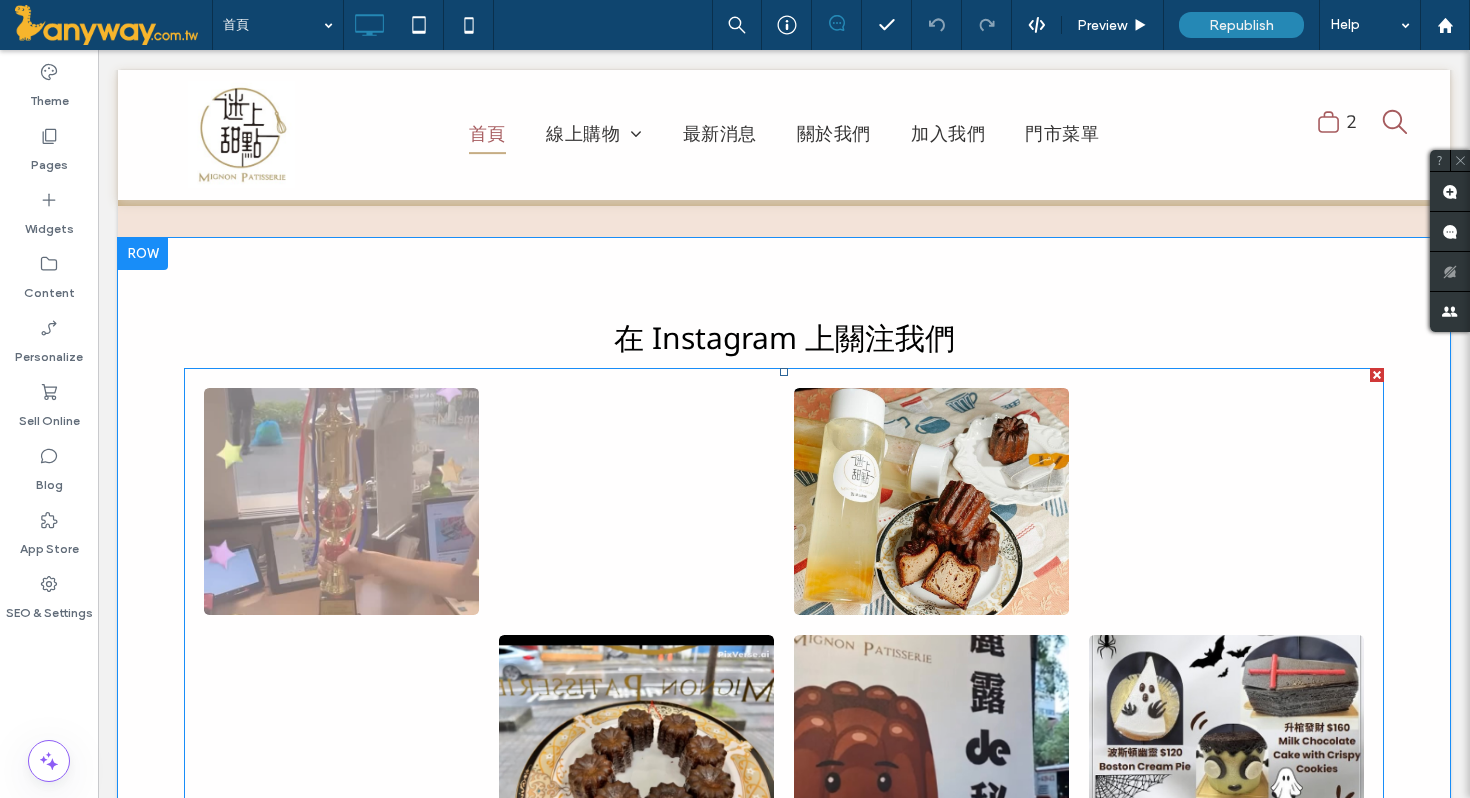 scroll, scrollTop: 3489, scrollLeft: 0, axis: vertical 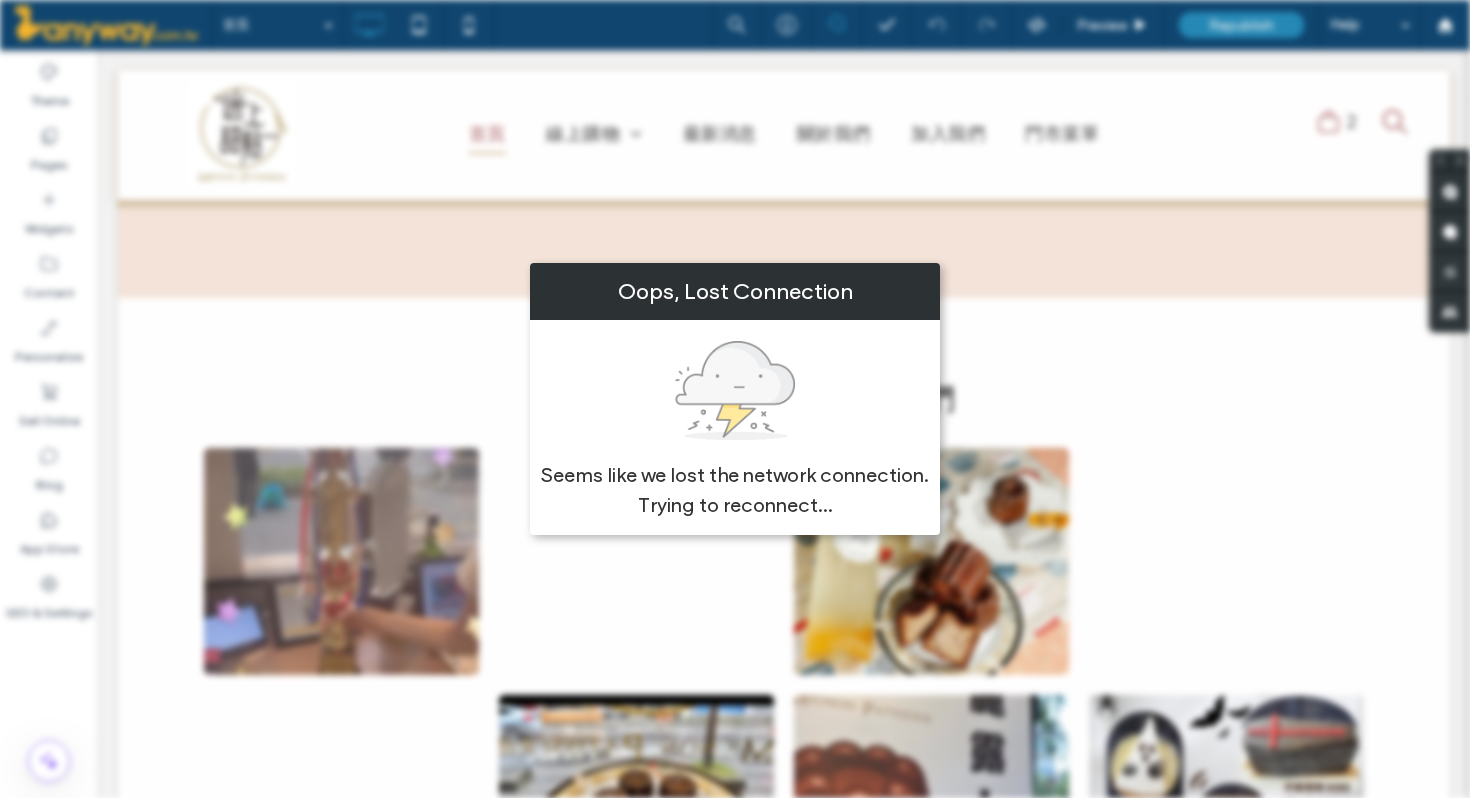 click on "Oops, Lost Connection
Seems like we lost the network connection. Trying to reconnect..." at bounding box center (735, 399) 